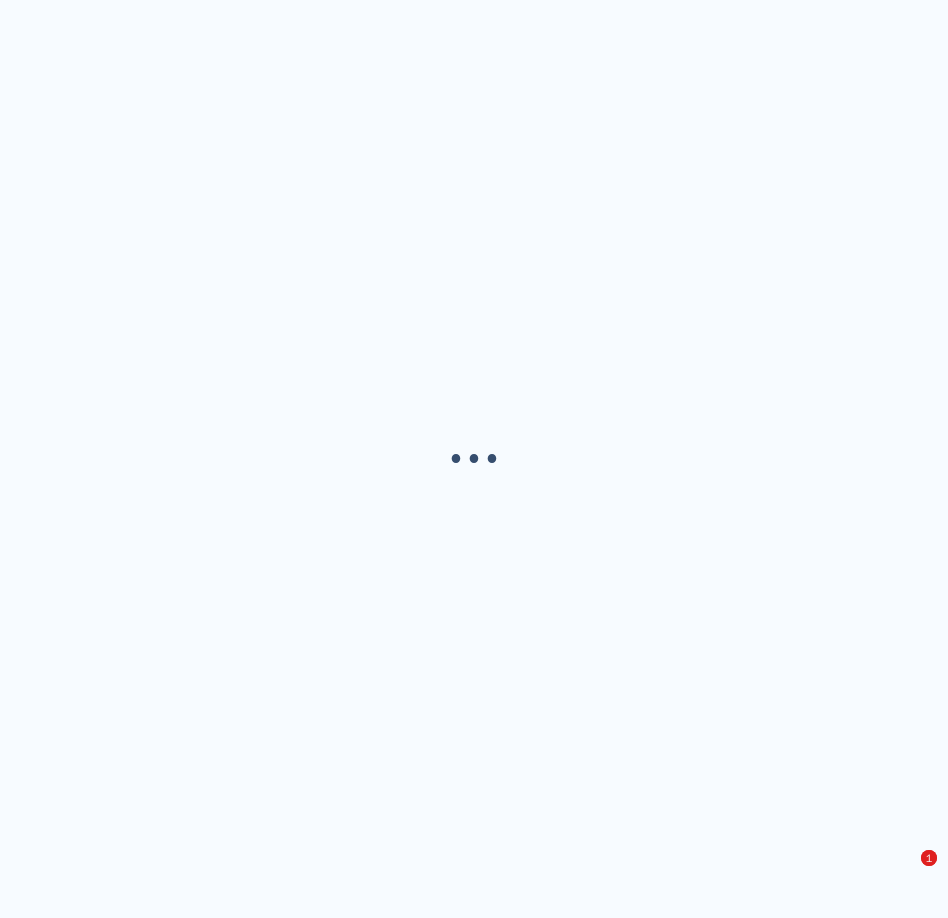 scroll, scrollTop: 0, scrollLeft: 0, axis: both 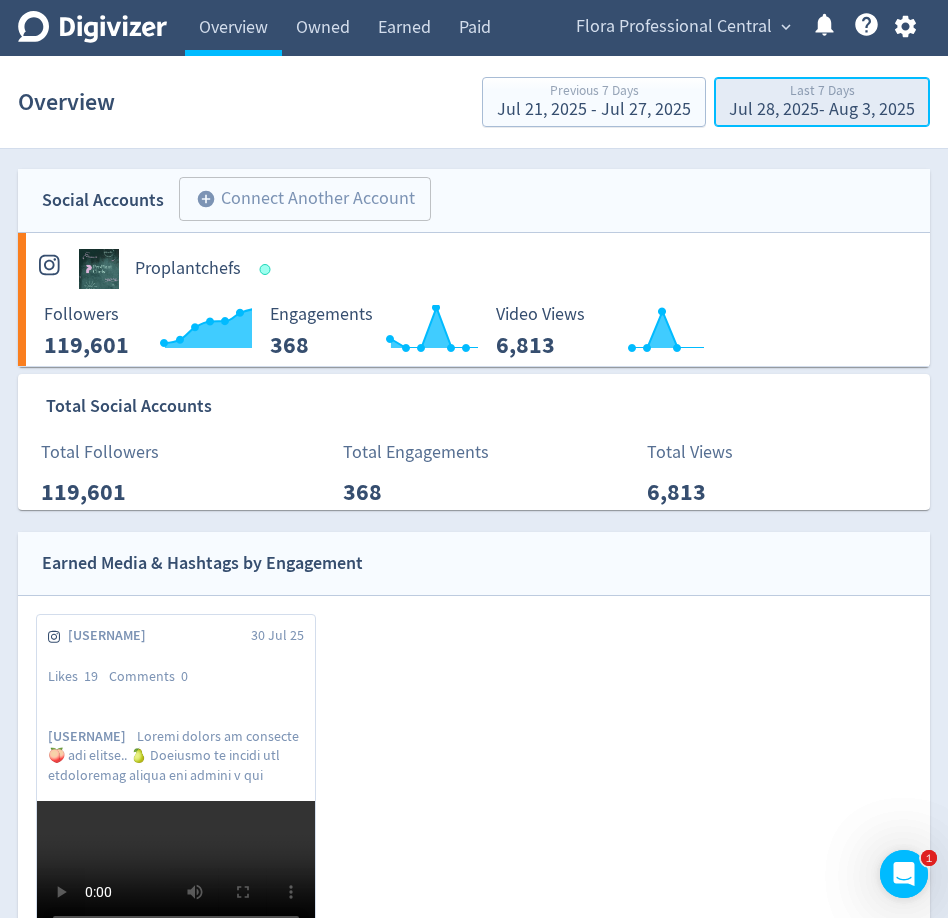 click on "Jul 28, 2025  -   Aug 3, 2025" at bounding box center [822, 110] 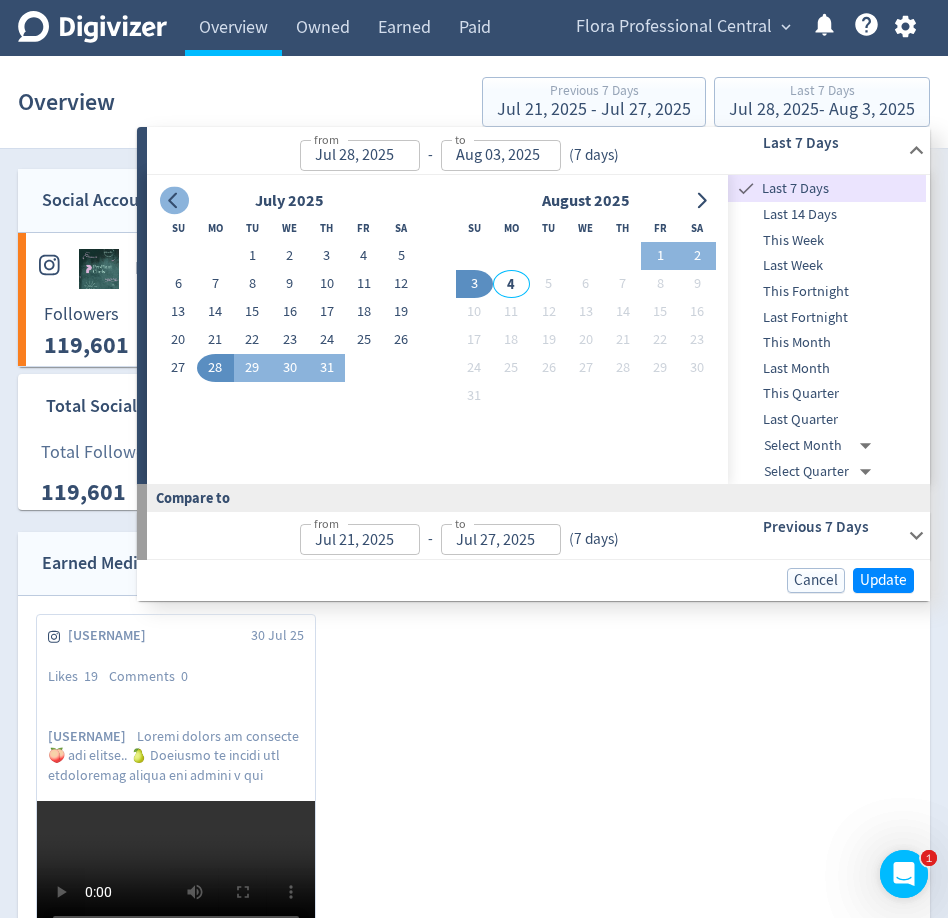 click 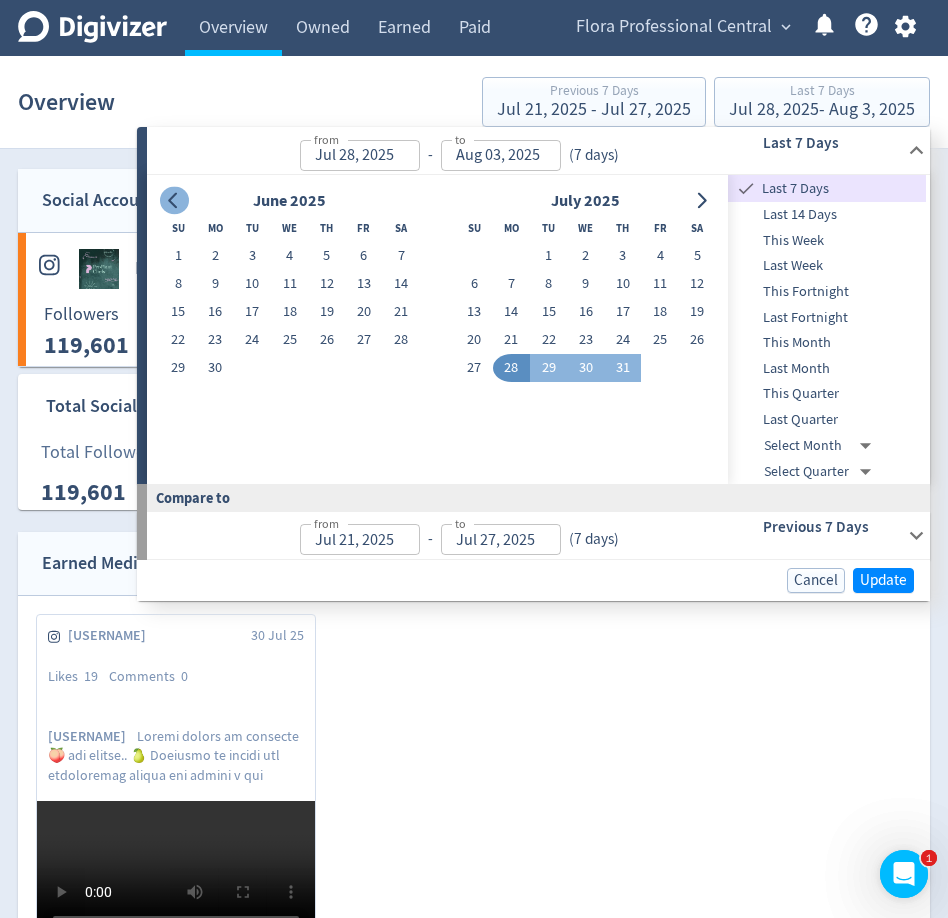 click 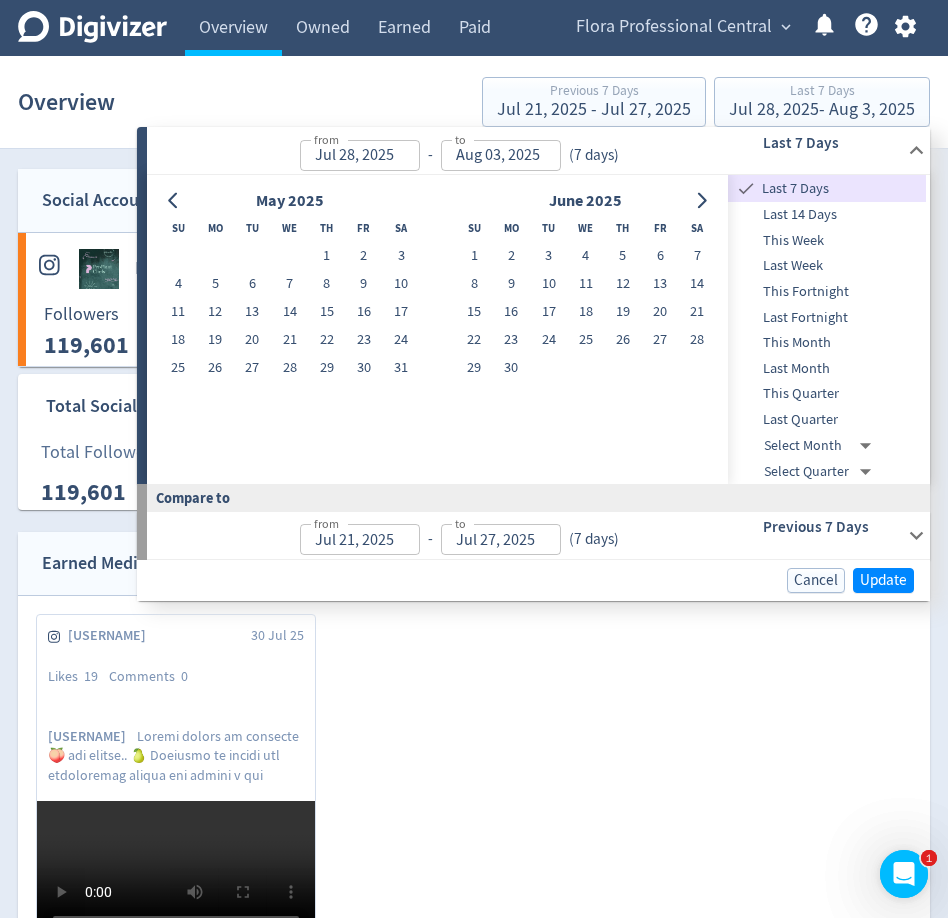 drag, startPoint x: 327, startPoint y: 247, endPoint x: 514, endPoint y: 223, distance: 188.53381 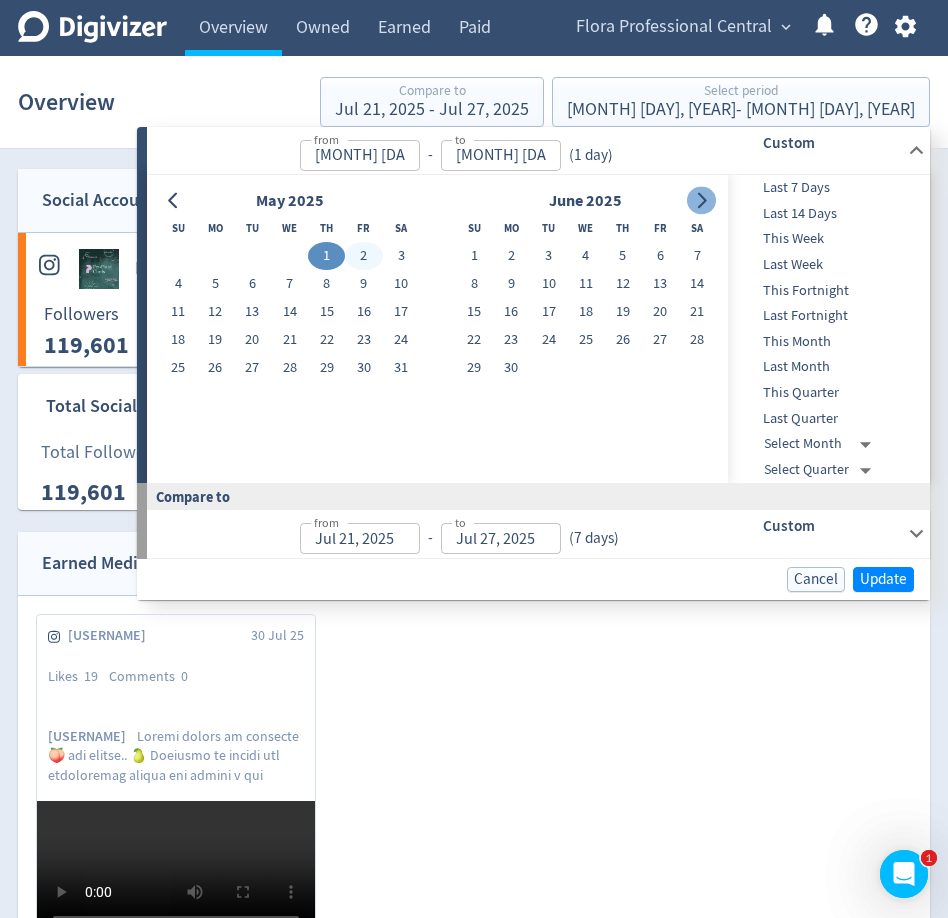 click 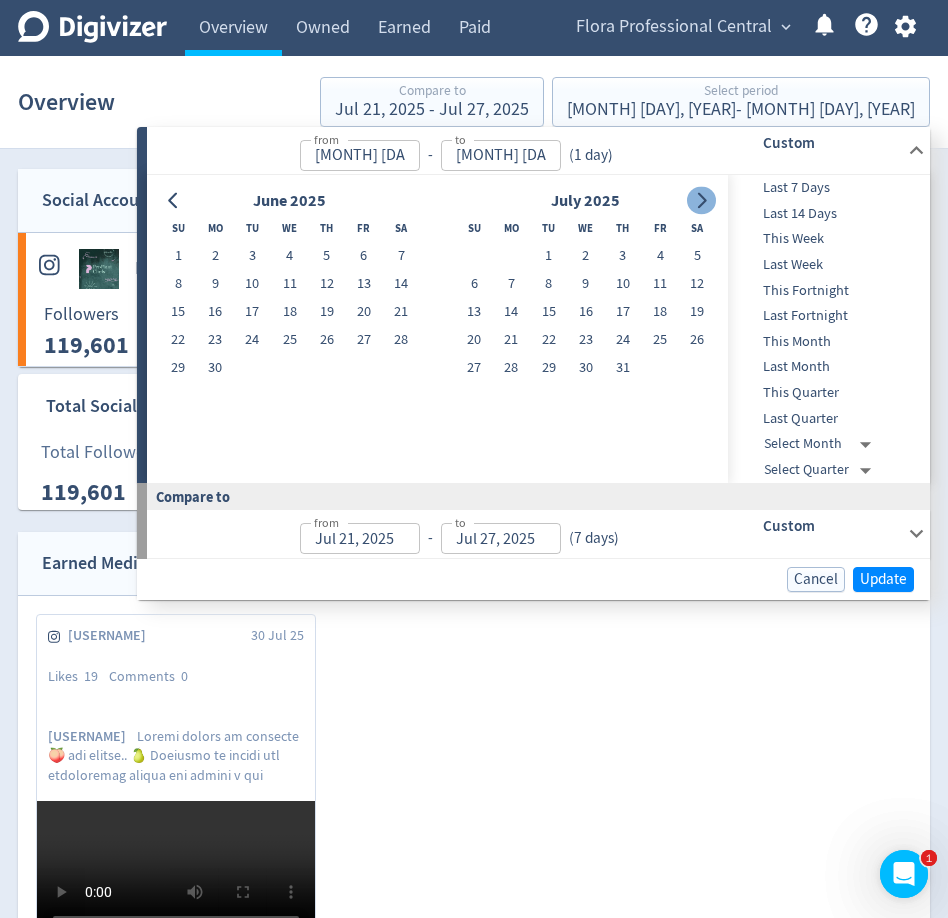 click 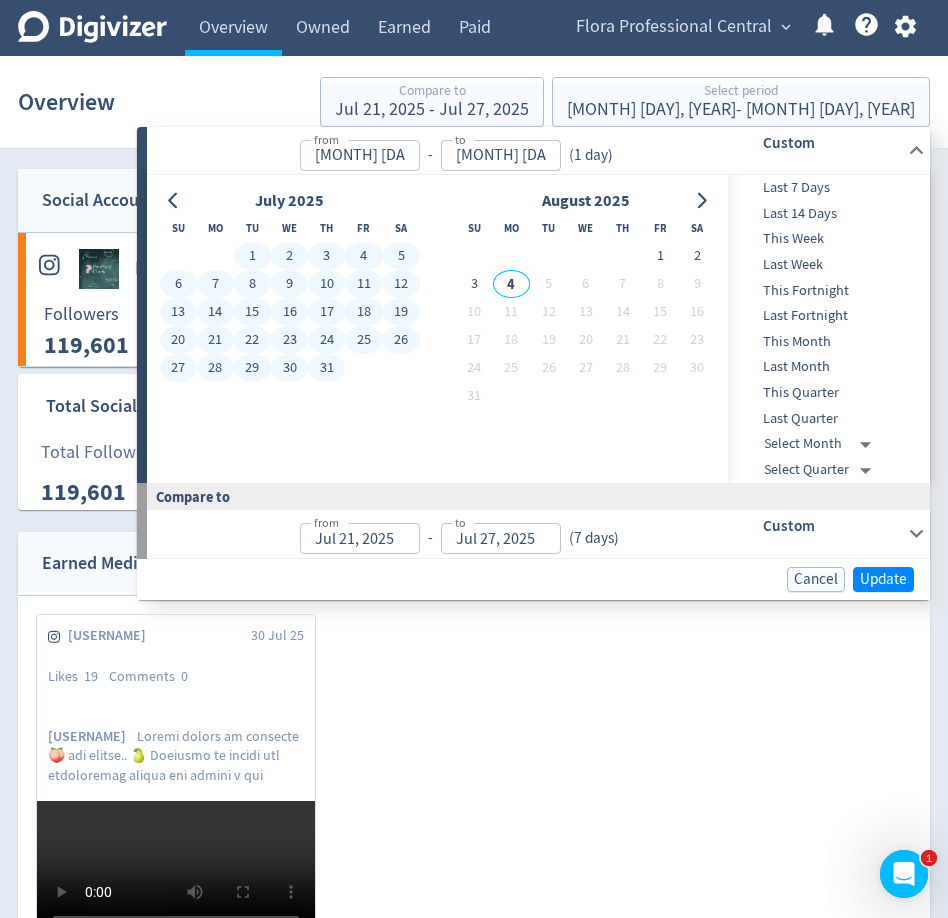 click on "31" at bounding box center [326, 368] 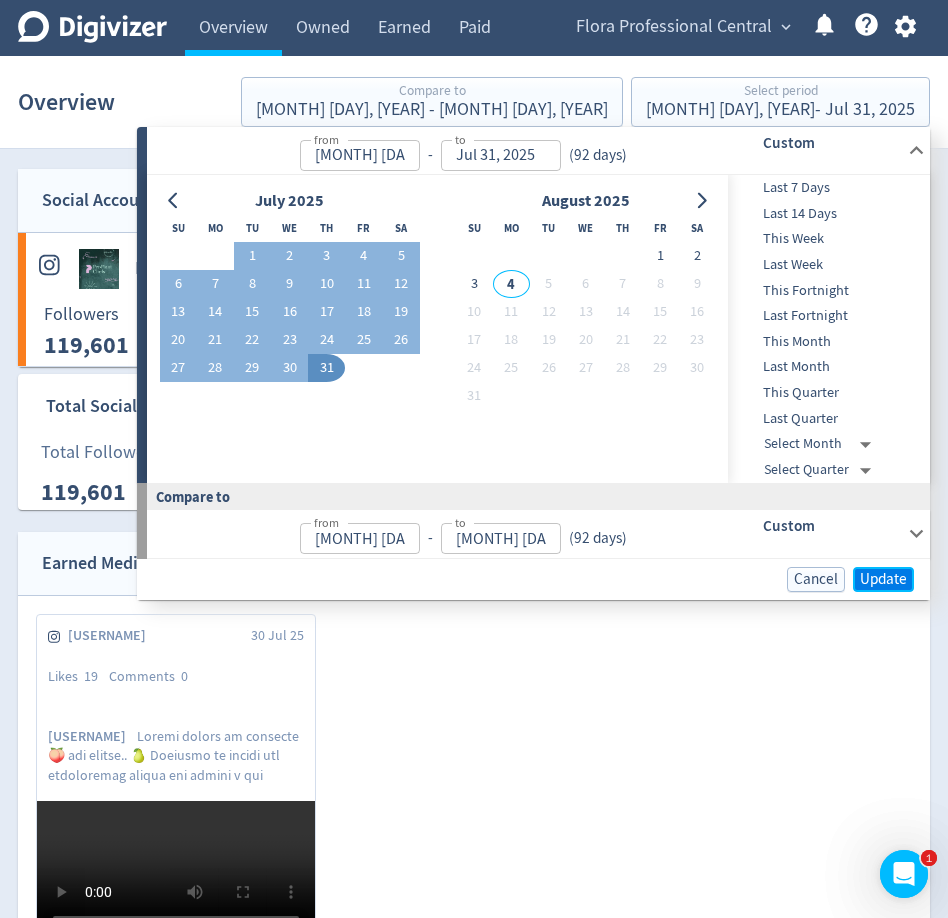 click on "Update" at bounding box center [883, 579] 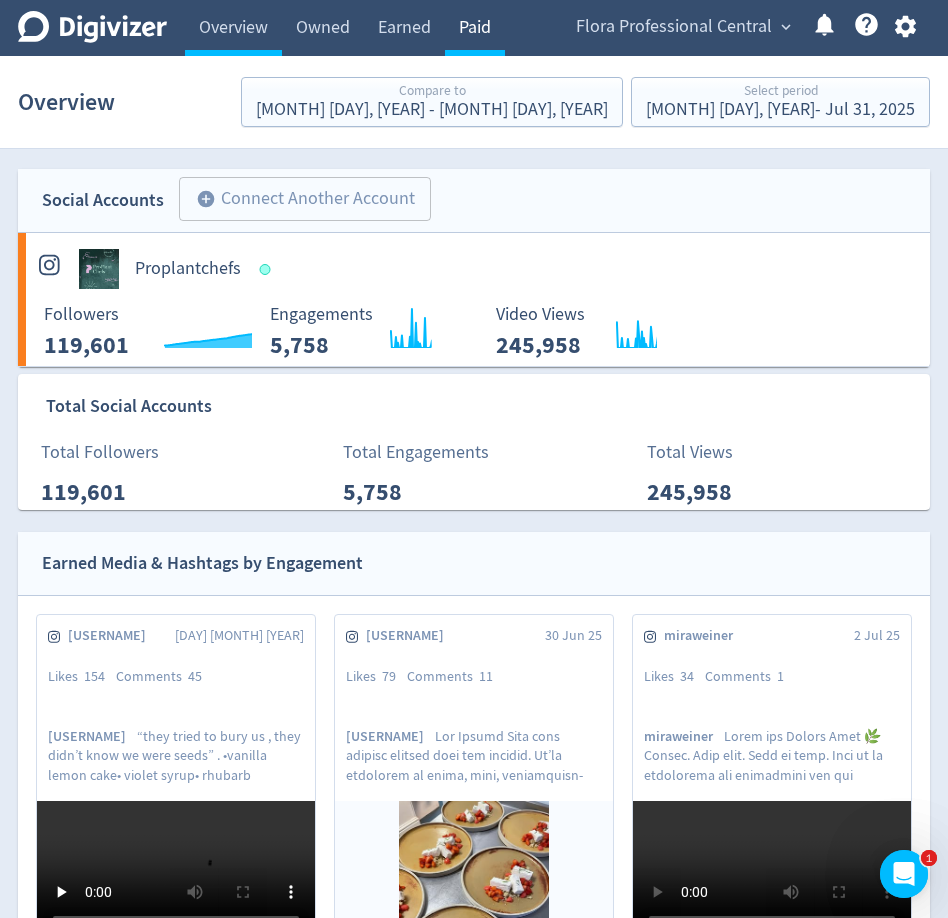 click on "Paid" at bounding box center [475, 28] 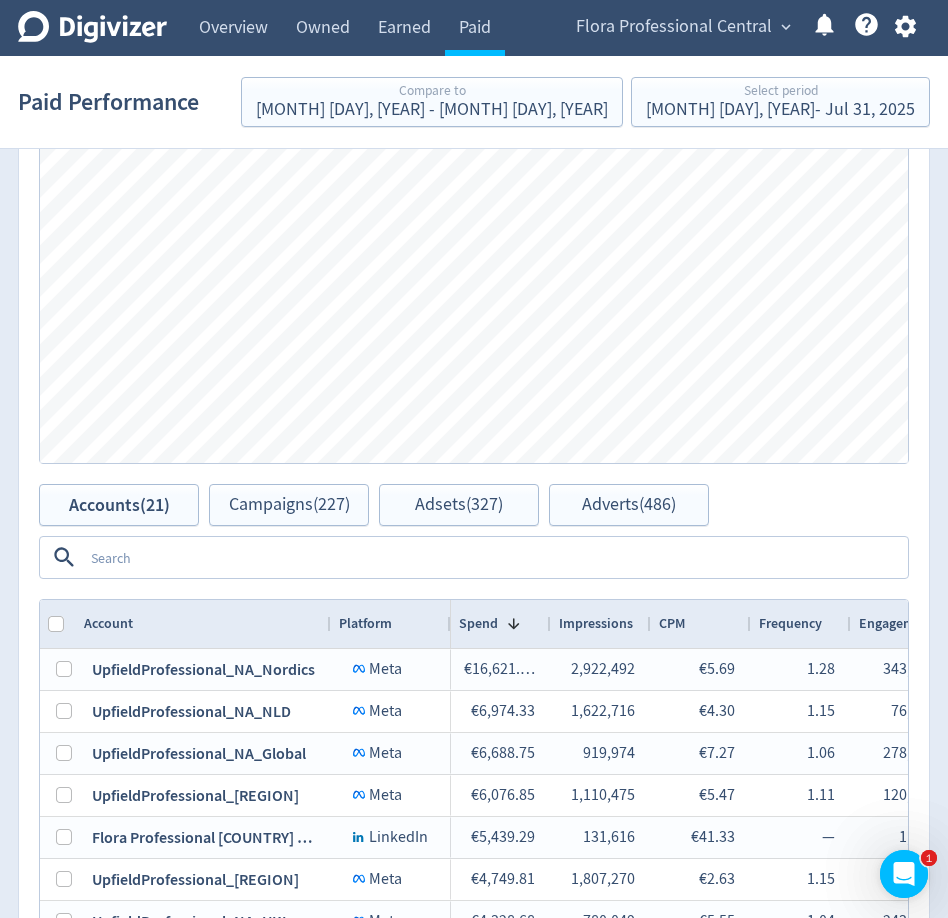 scroll, scrollTop: 1286, scrollLeft: 0, axis: vertical 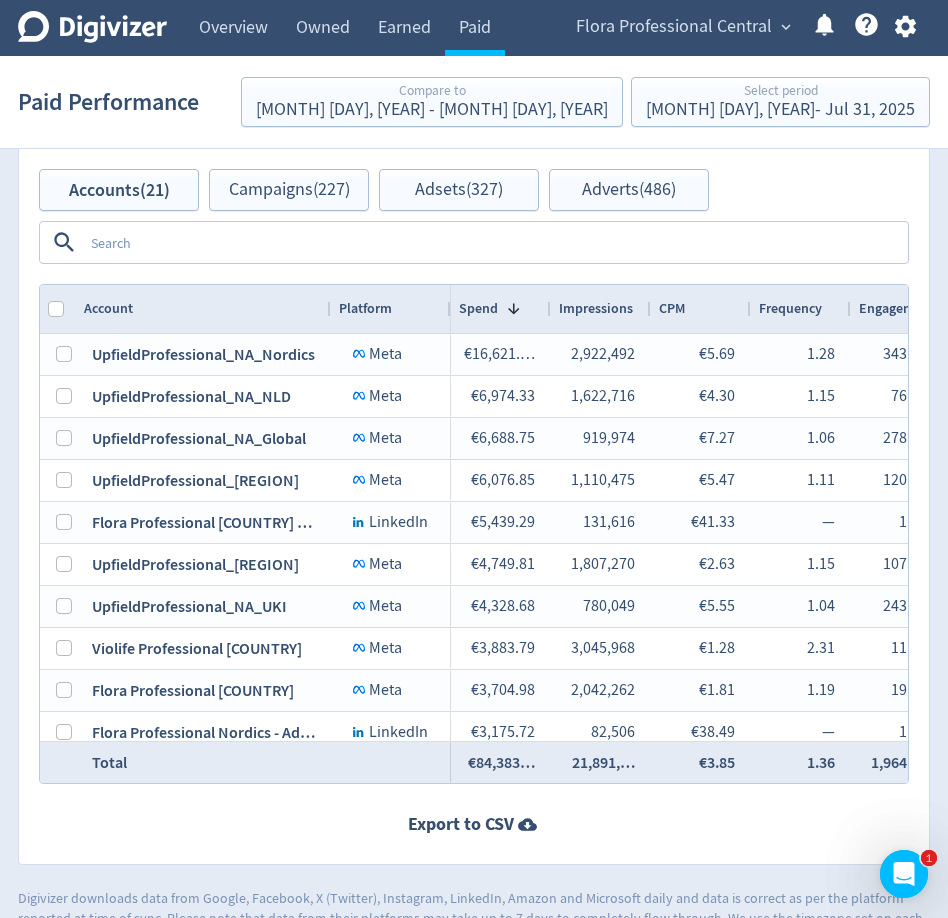 click at bounding box center [494, 242] 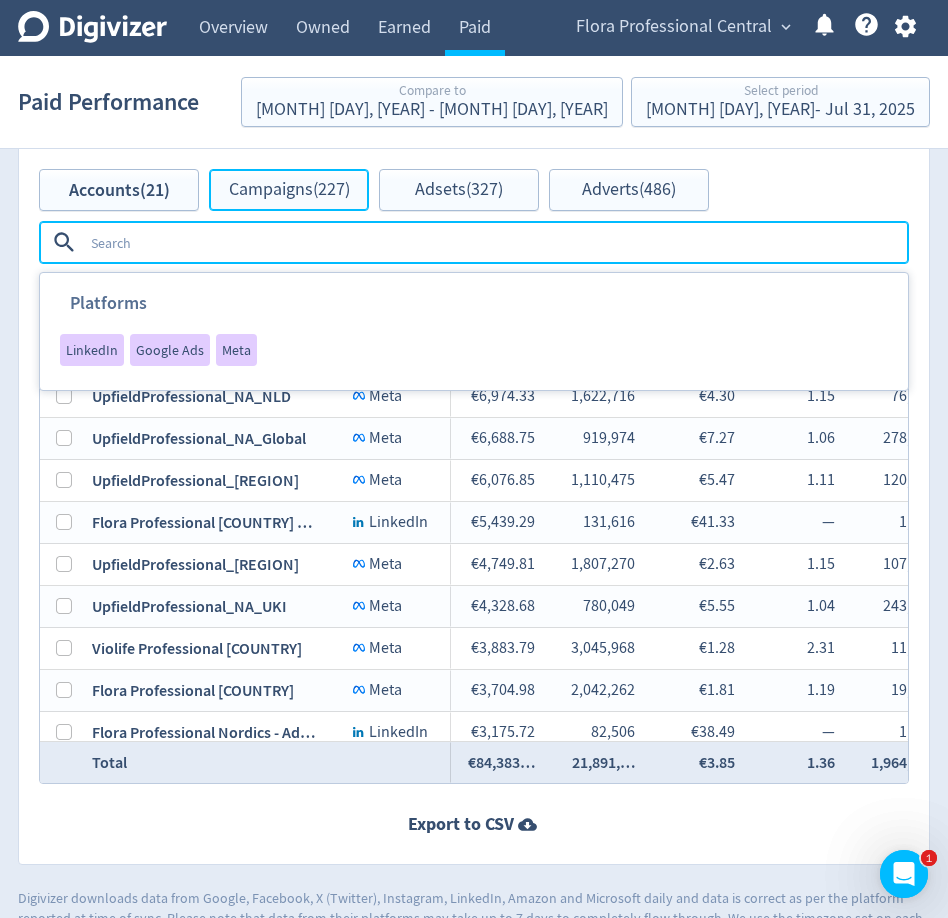 drag, startPoint x: 299, startPoint y: 196, endPoint x: 732, endPoint y: 207, distance: 433.1397 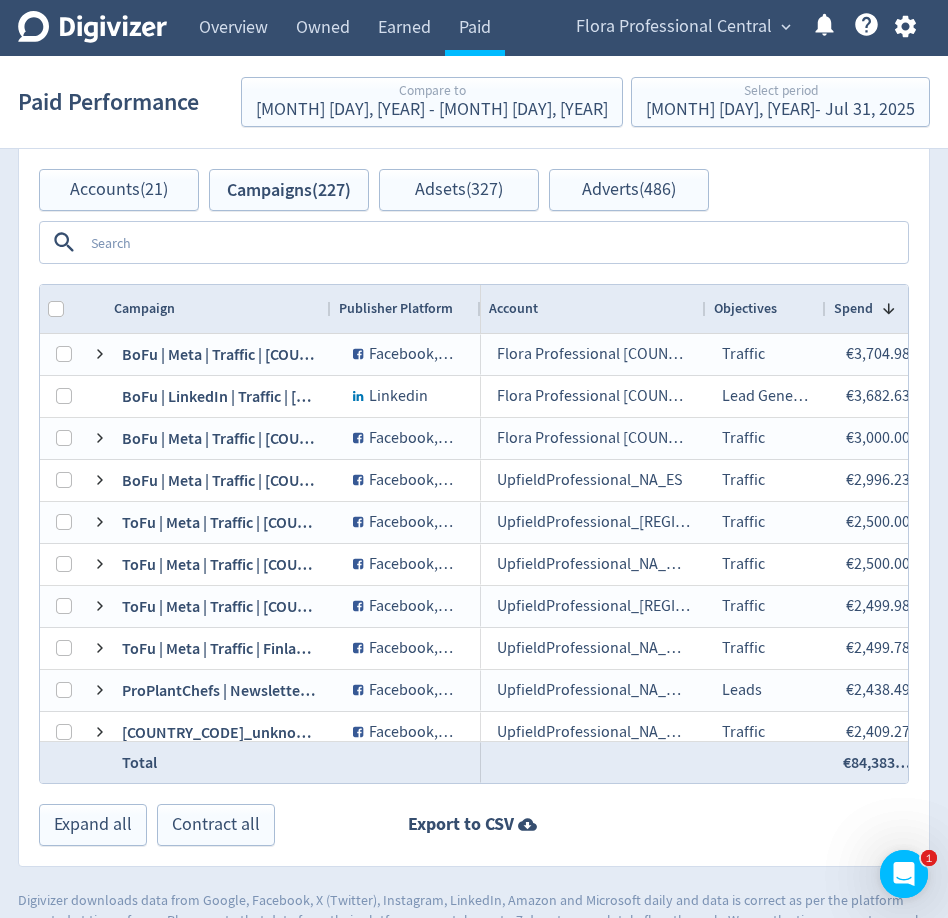 click at bounding box center [494, 242] 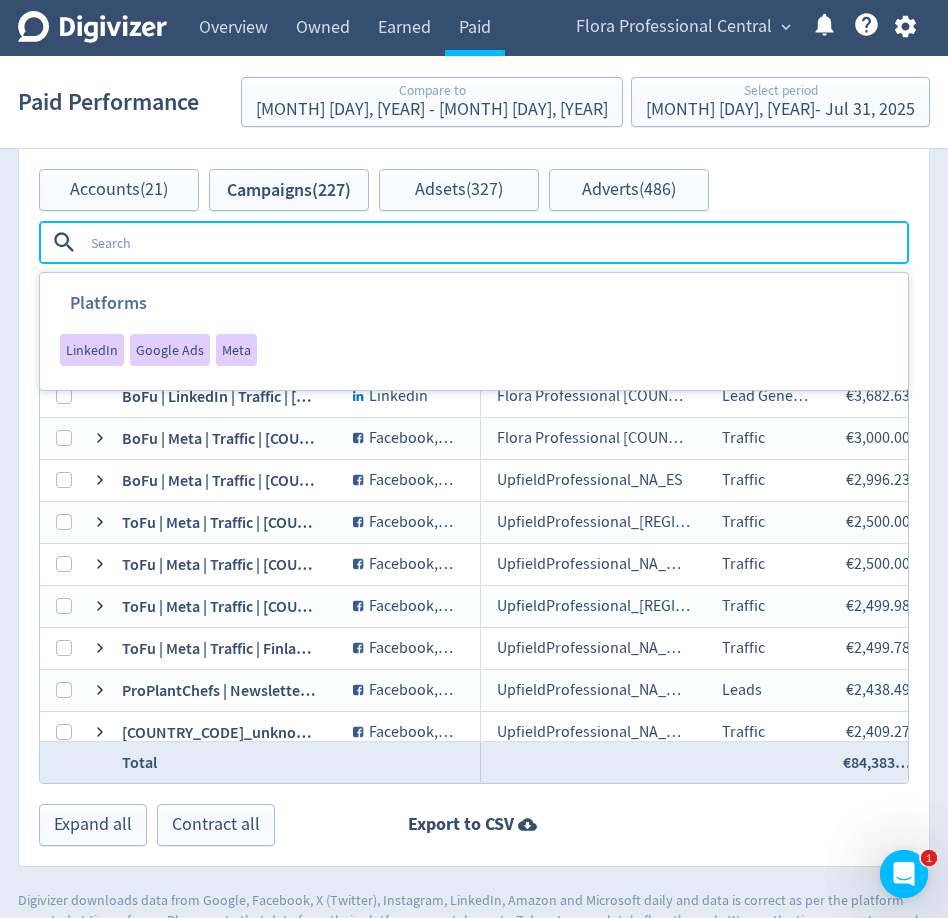 scroll, scrollTop: 0, scrollLeft: 0, axis: both 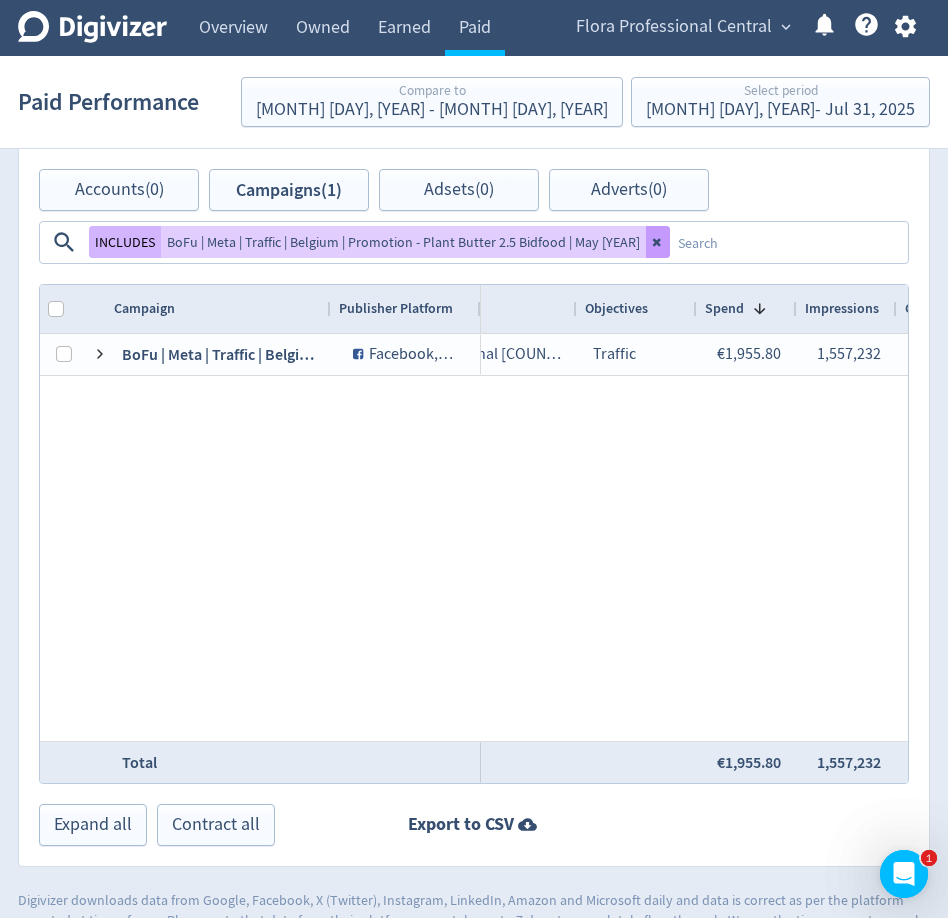 click 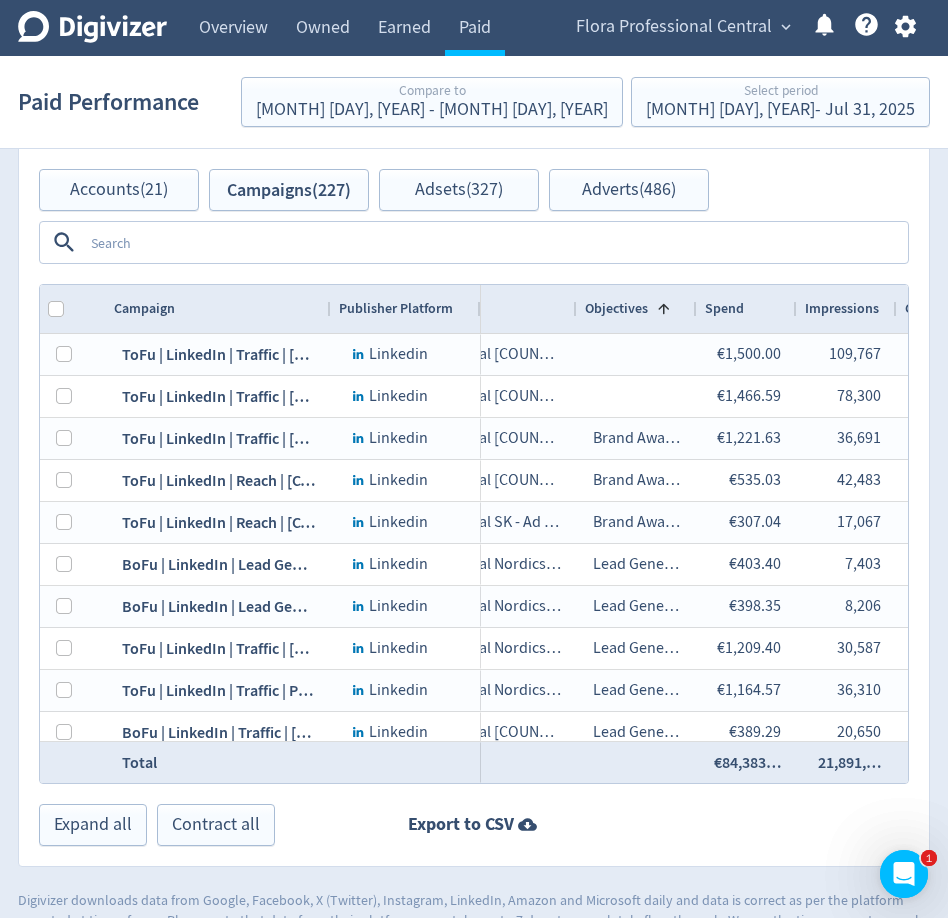 click at bounding box center (494, 242) 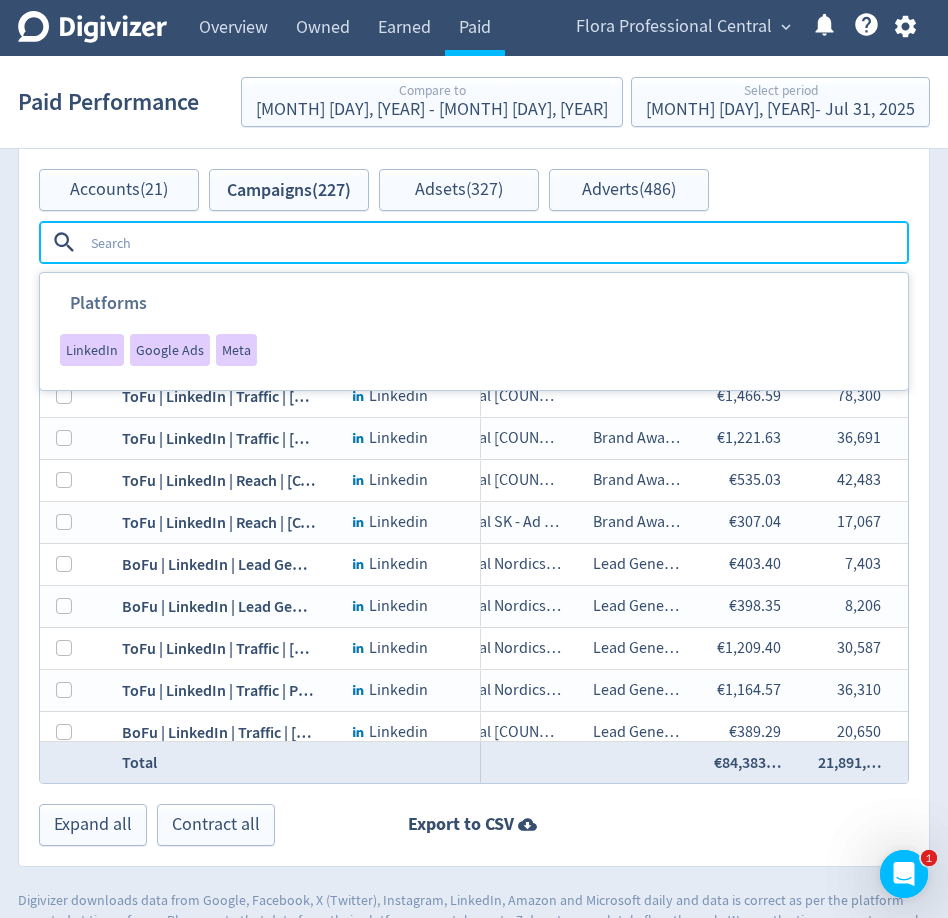 scroll, scrollTop: 0, scrollLeft: 0, axis: both 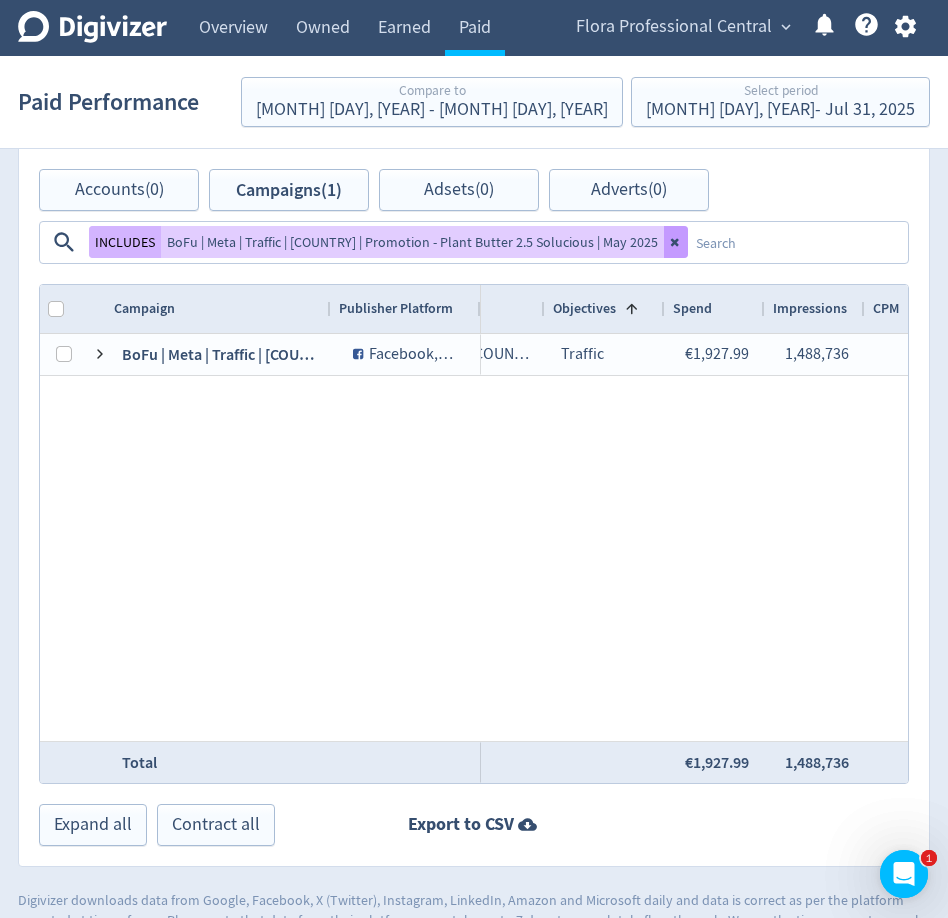 click at bounding box center [676, 242] 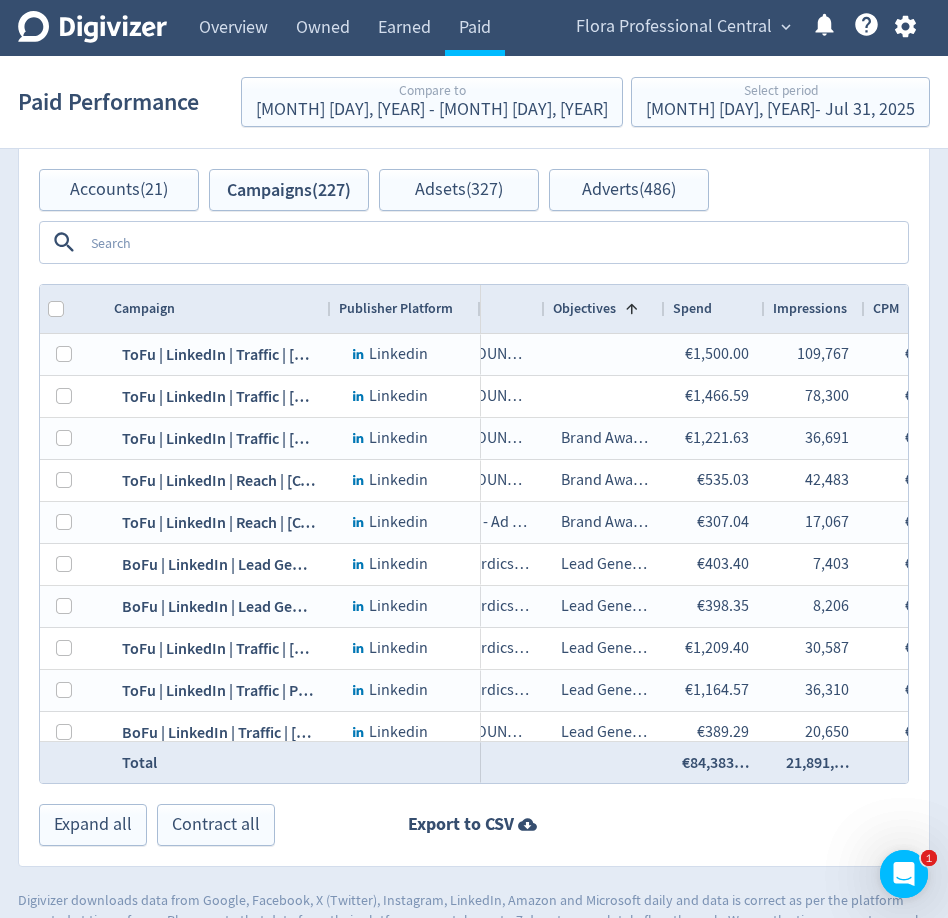 click at bounding box center (494, 242) 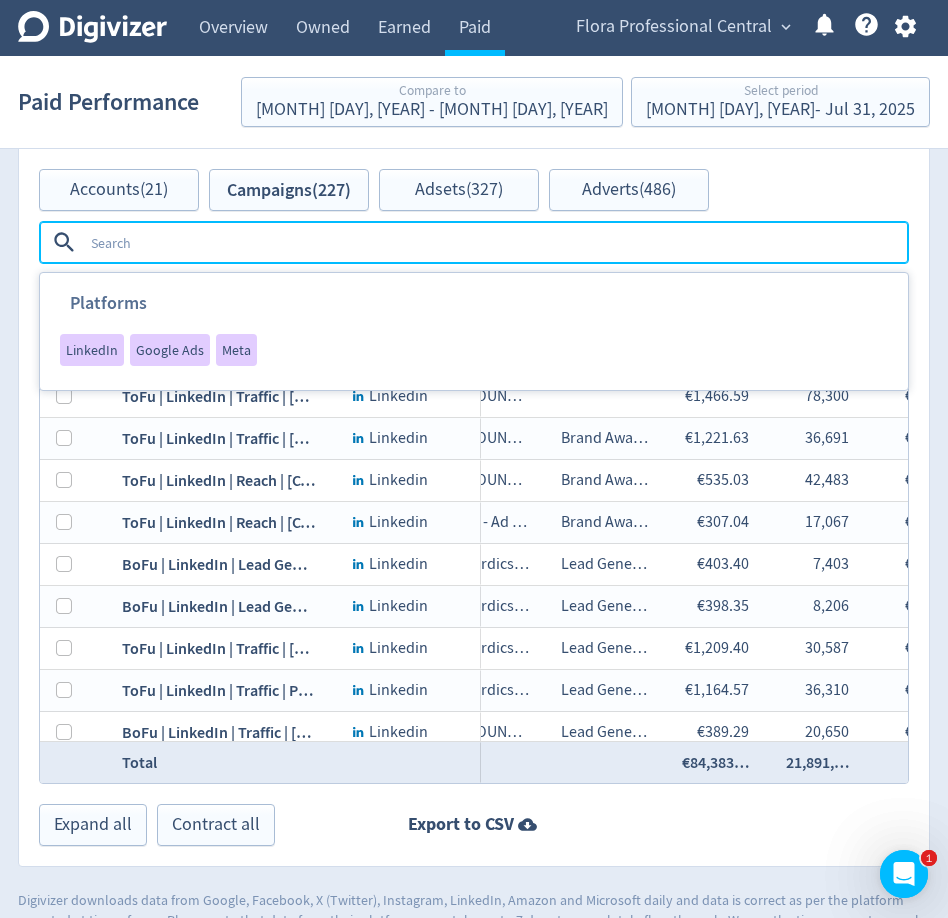 paste on "BoFu | Meta | Traffic | Spain | Krona Original | June [YEAR]" 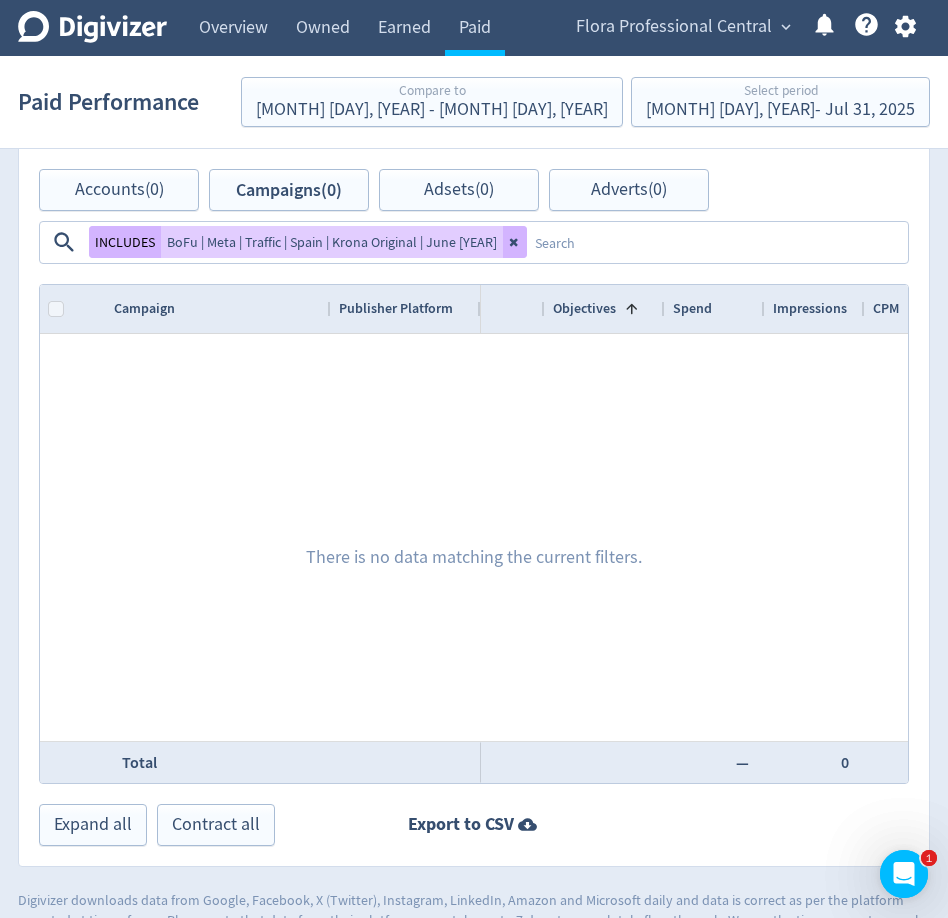 click at bounding box center (515, 242) 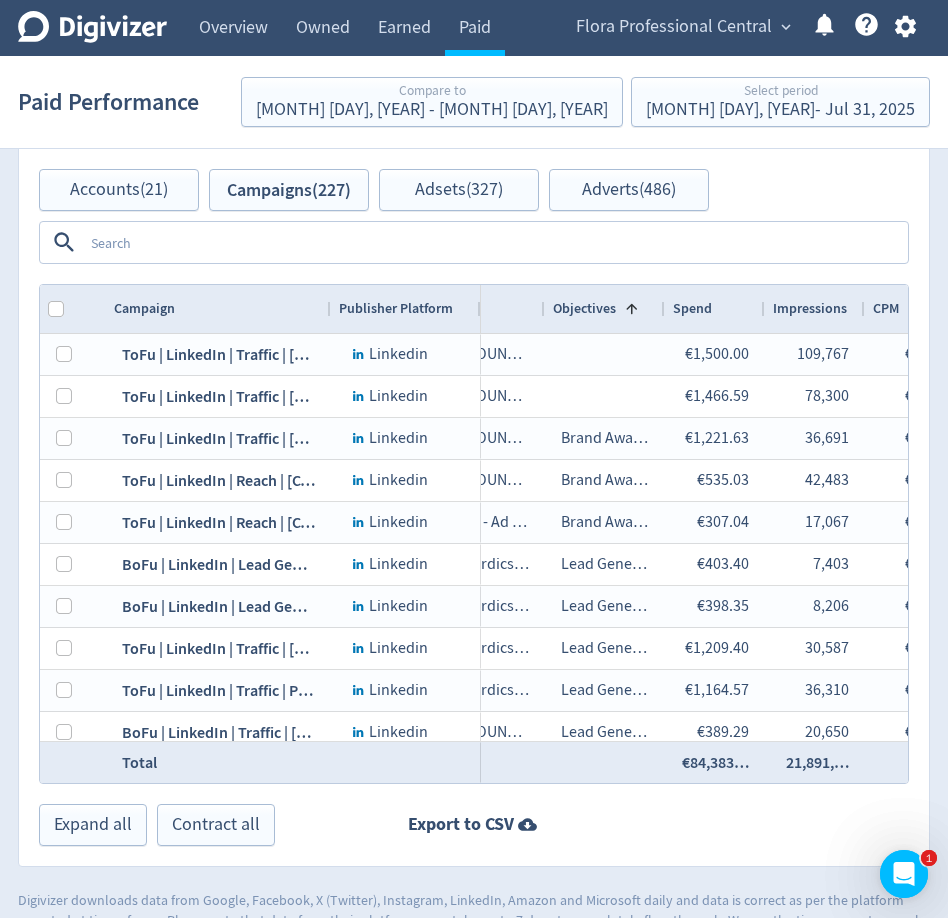 click at bounding box center (494, 242) 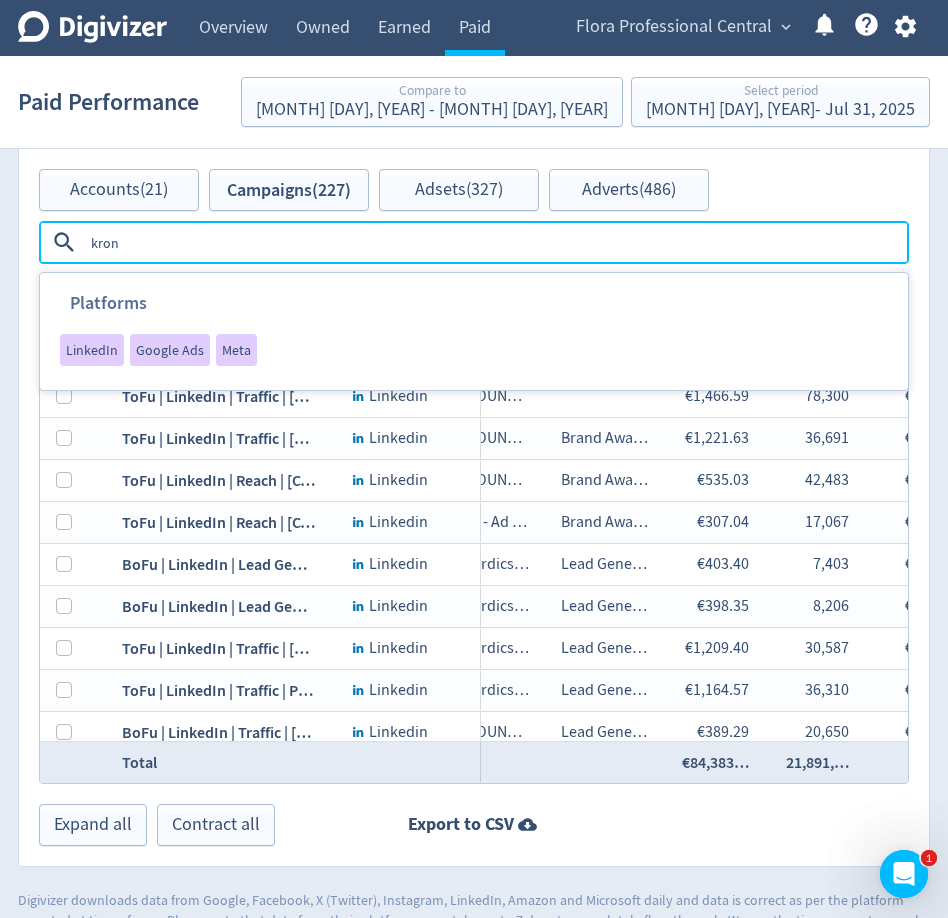 type on "krona" 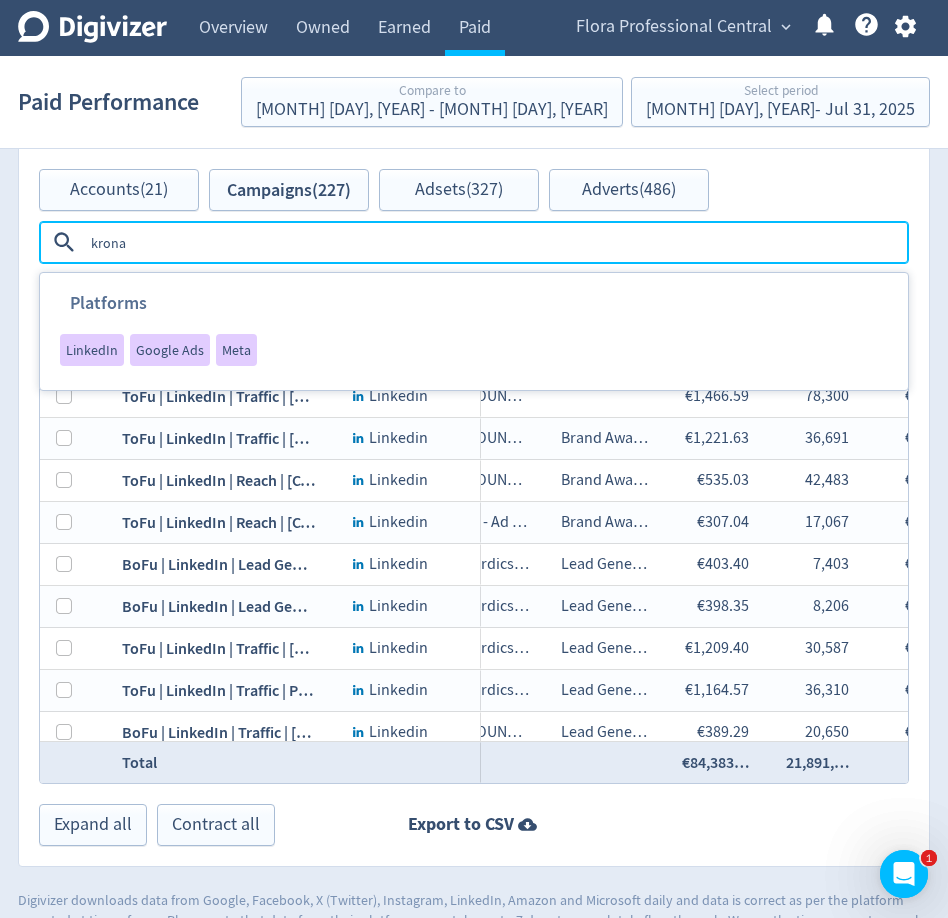 type 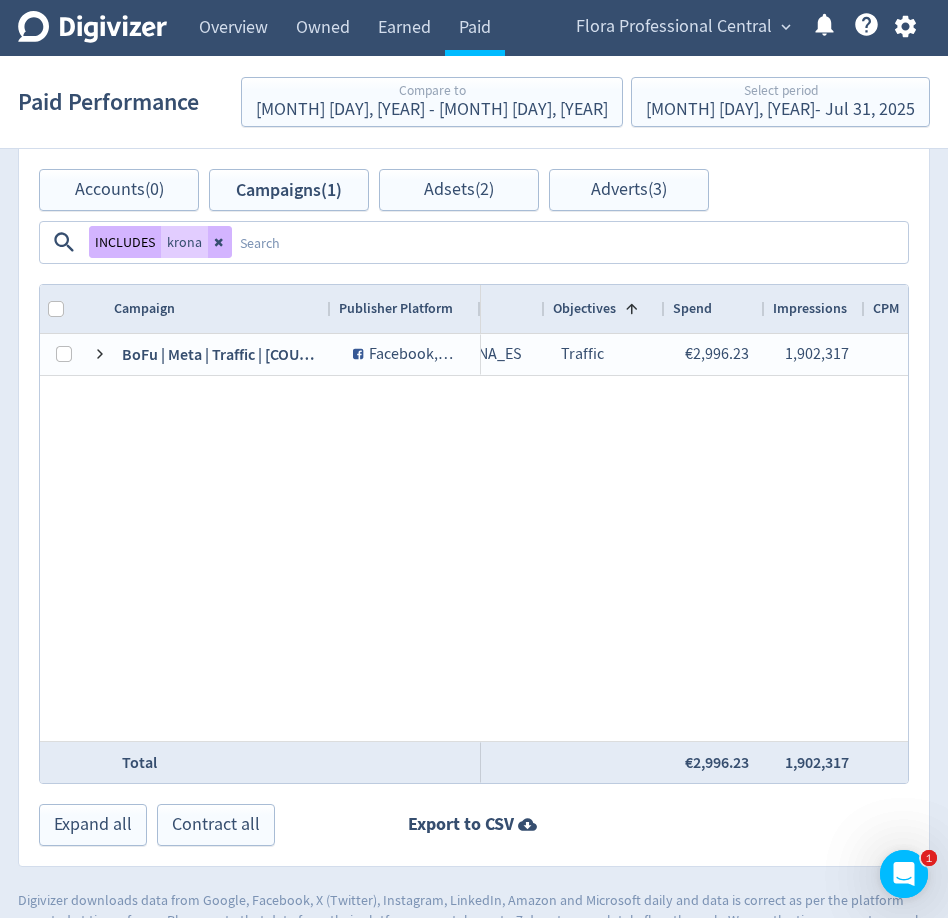 click 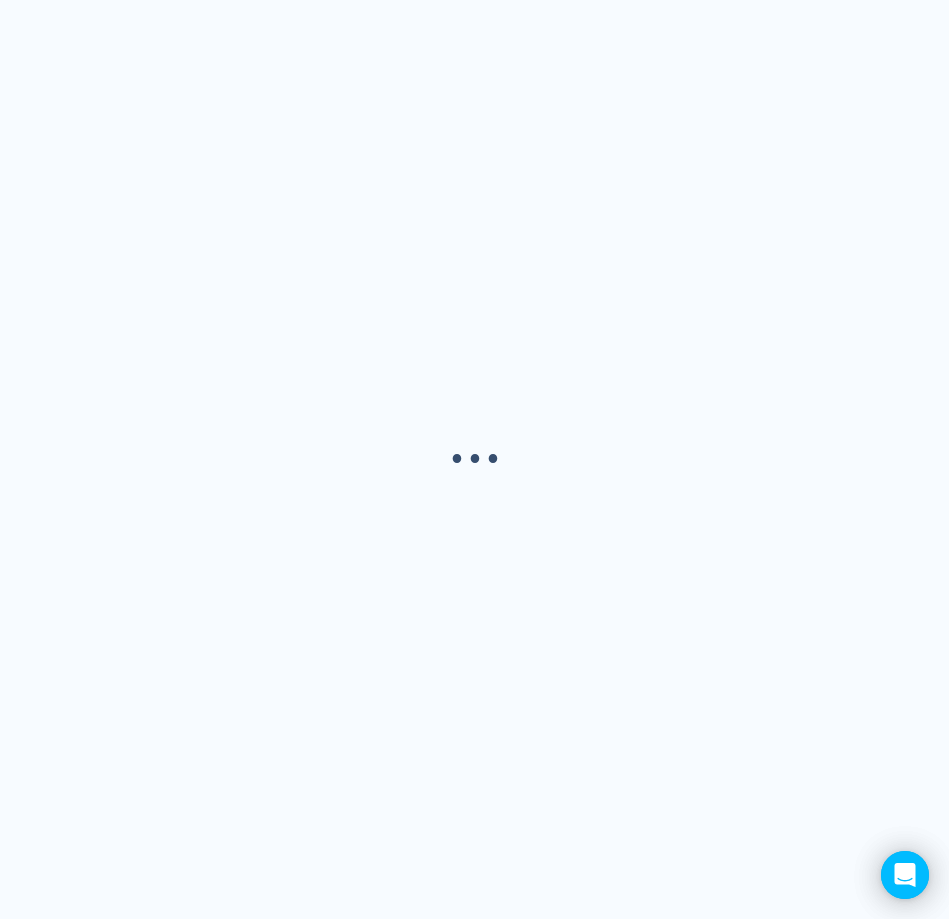 scroll, scrollTop: 0, scrollLeft: 0, axis: both 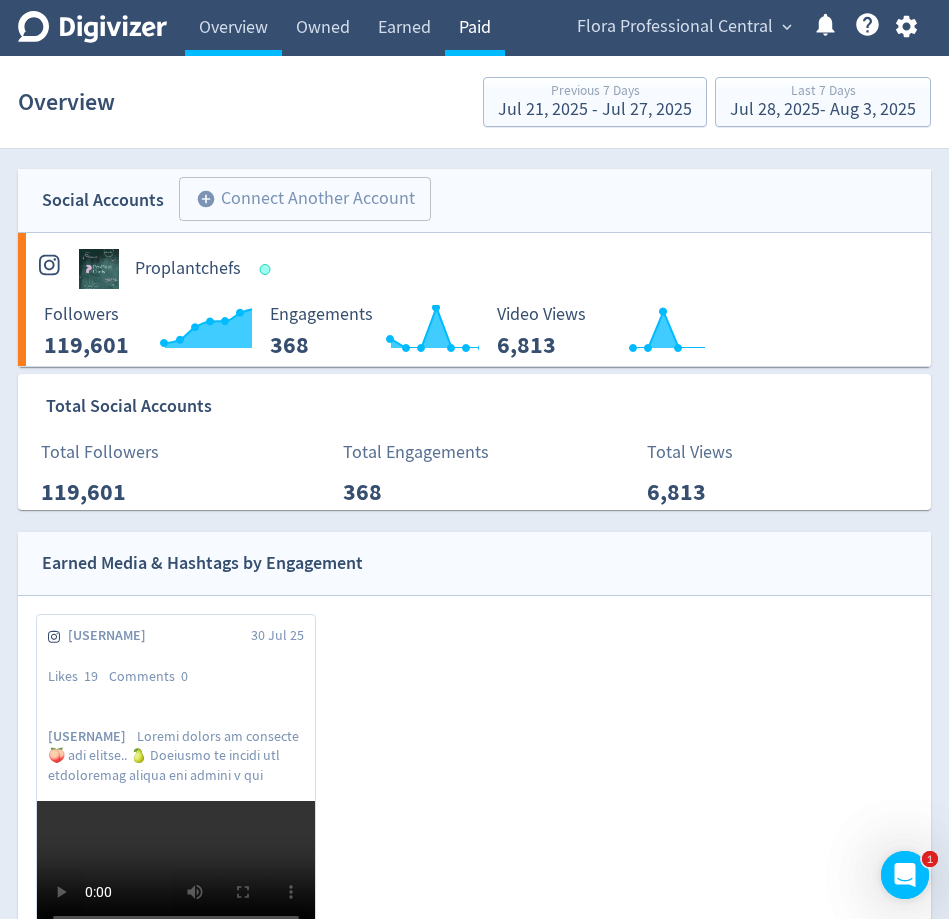 click on "Paid" at bounding box center (475, 28) 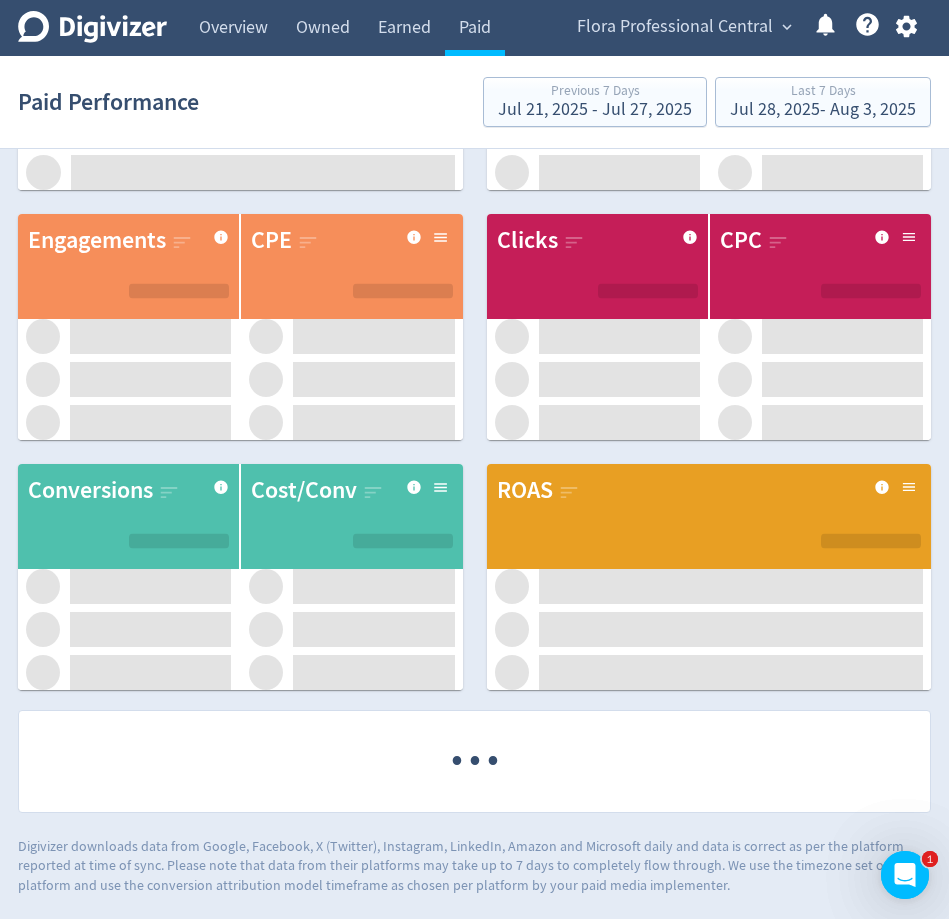 scroll, scrollTop: 0, scrollLeft: 0, axis: both 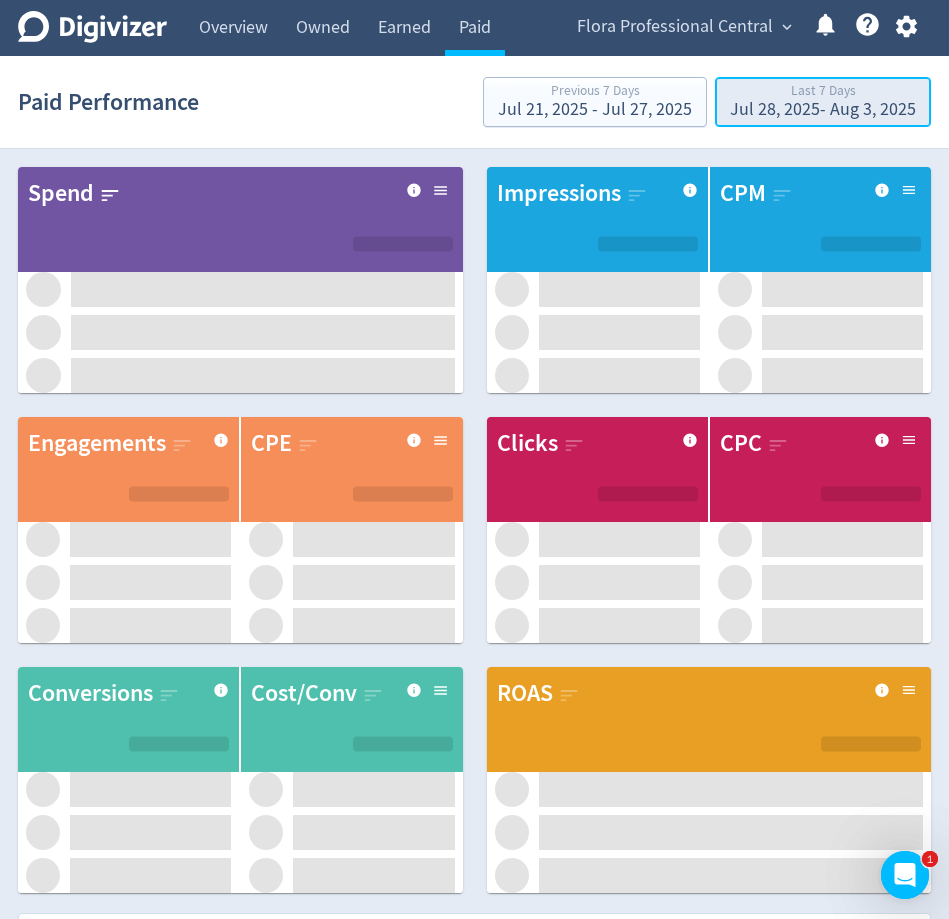 click on "Jul 28, 2025  -   Aug 3, 2025" at bounding box center (823, 110) 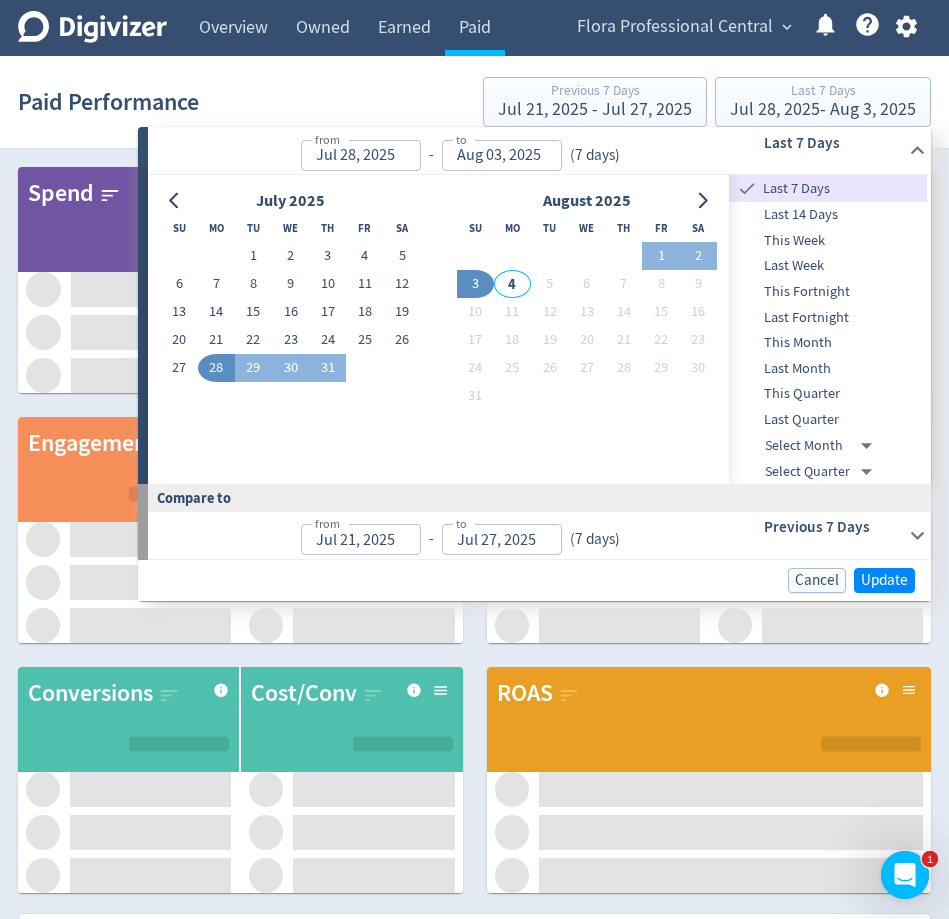 click at bounding box center [175, 201] 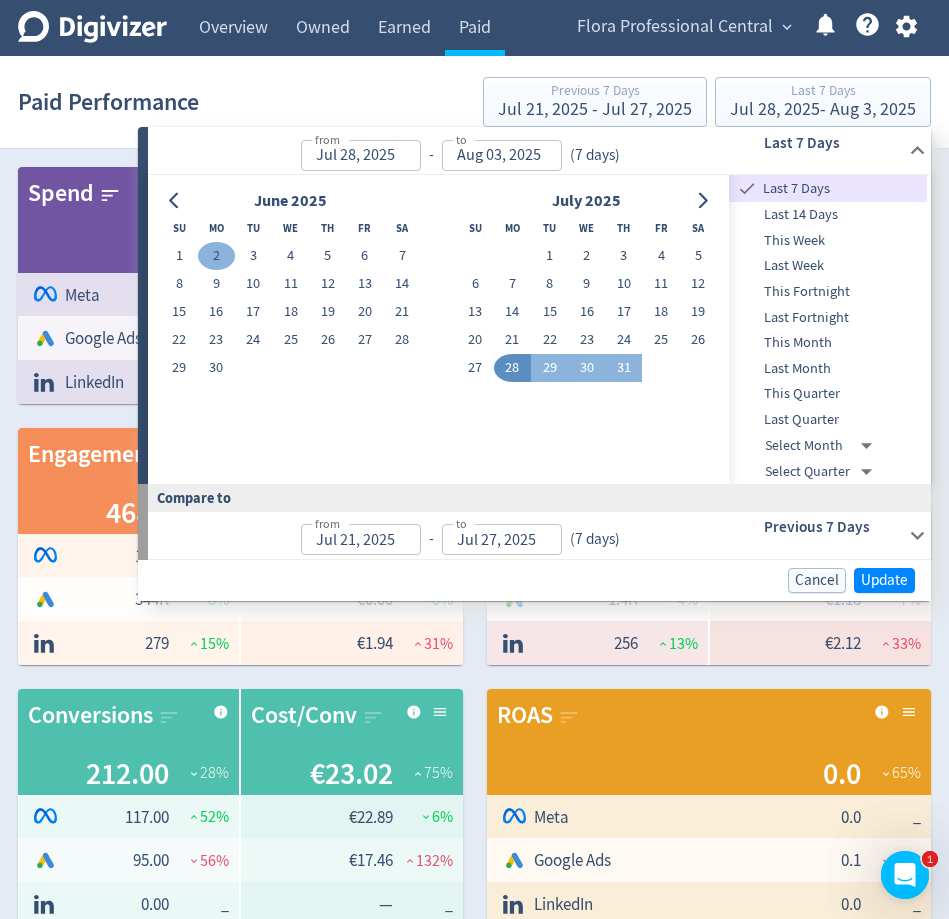 click on "2" at bounding box center [216, 256] 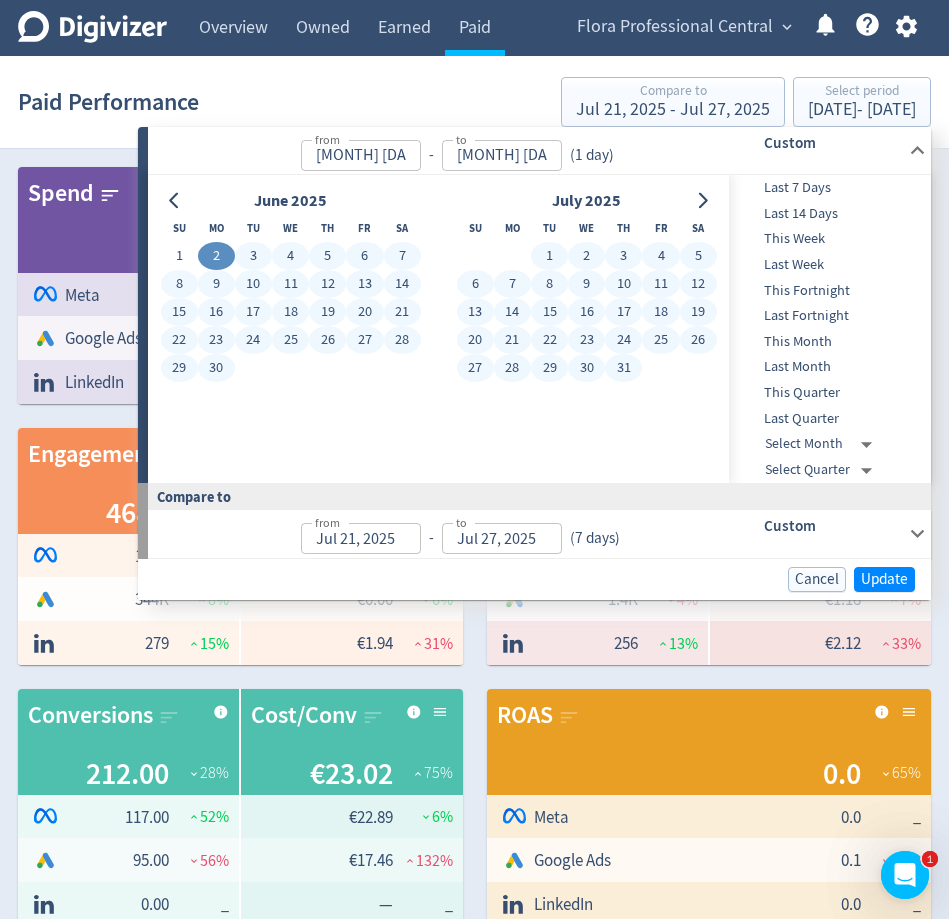 click on "31" at bounding box center [623, 368] 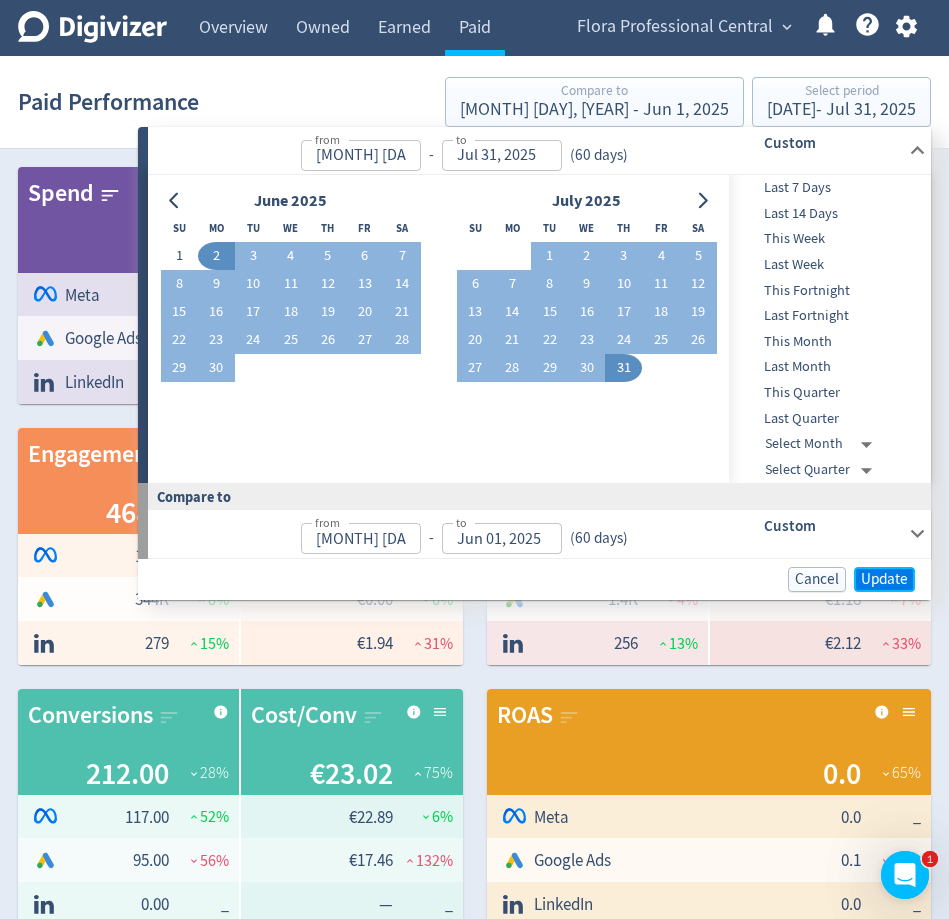 click on "Update" at bounding box center (884, 579) 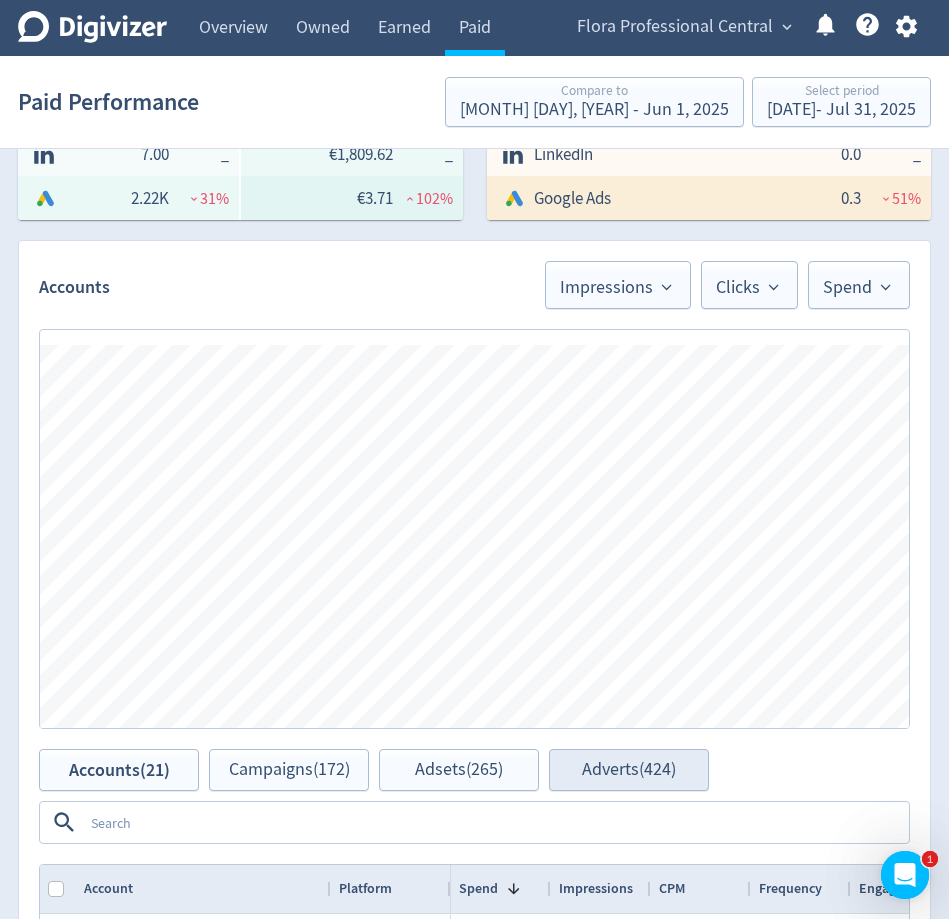 scroll, scrollTop: 869, scrollLeft: 0, axis: vertical 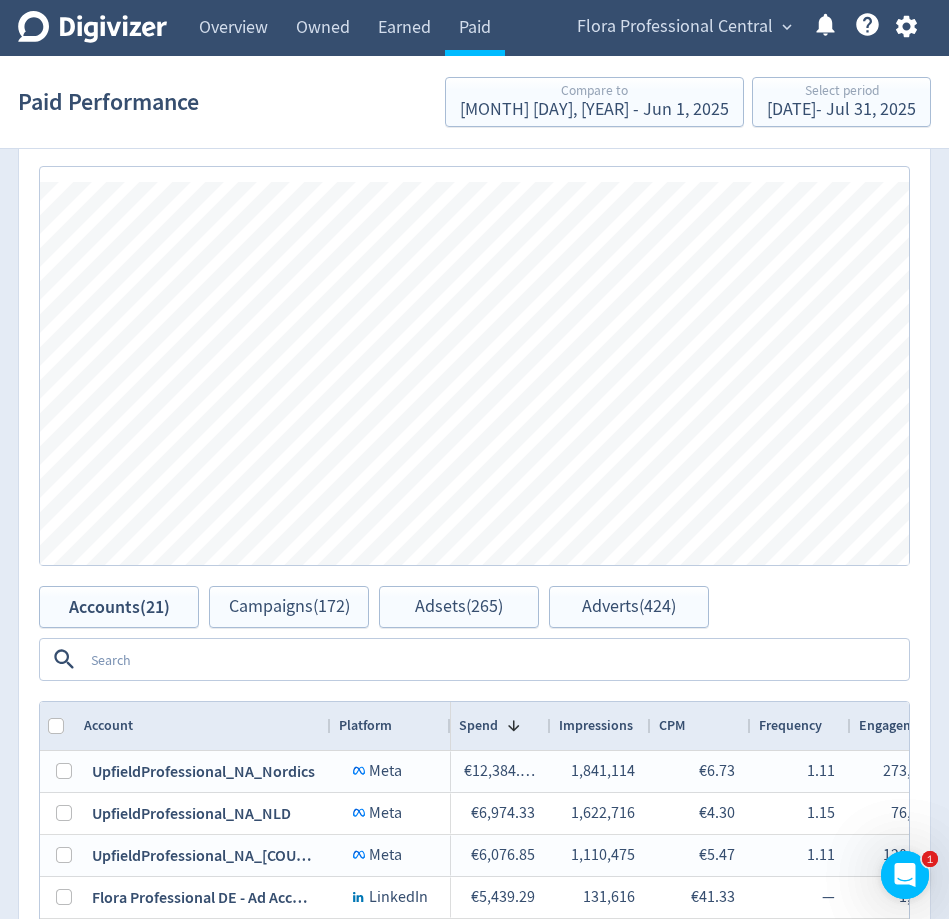 click at bounding box center [495, 659] 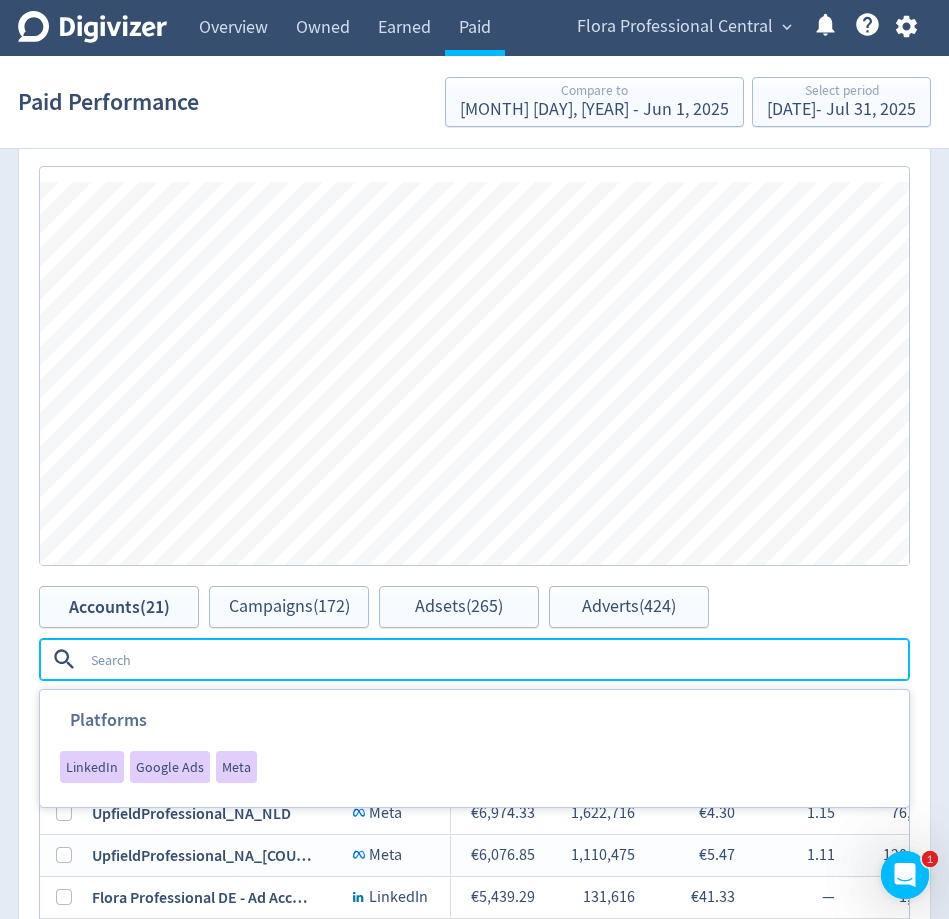paste on "BoFu | Meta | Traffic | [COUNTRY] | Promotion - Plant Butter 2.5 Solucious | May 2025" 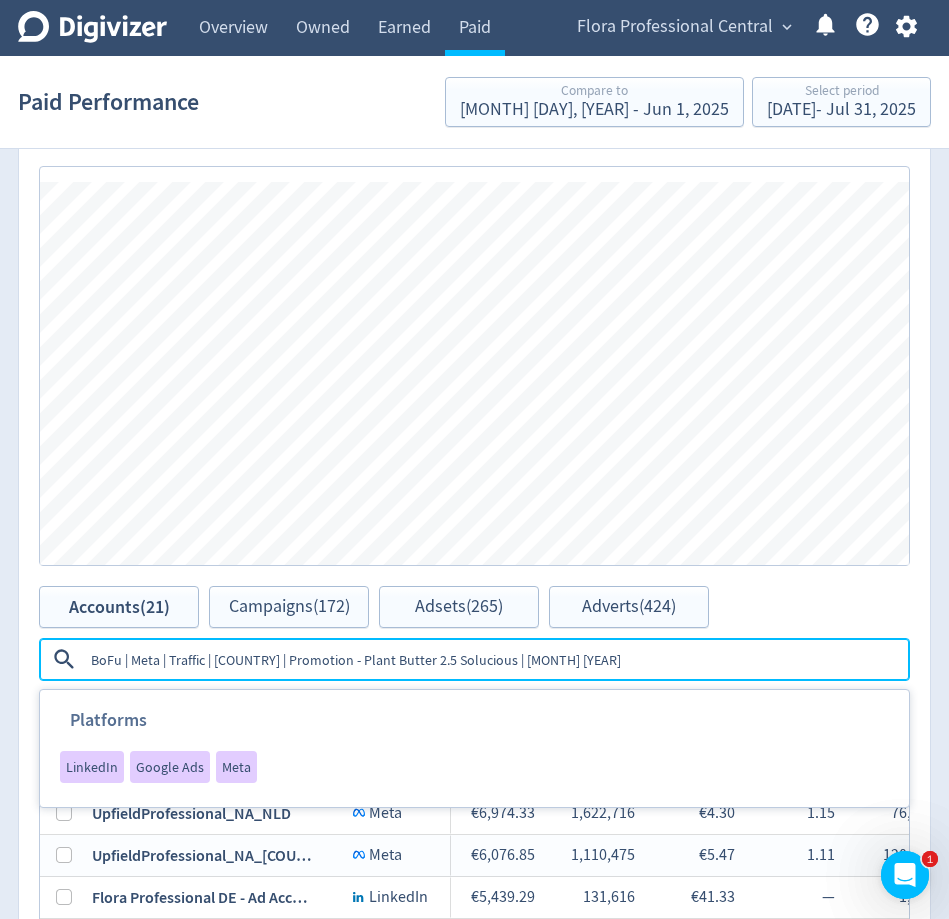 scroll, scrollTop: 0, scrollLeft: 329, axis: horizontal 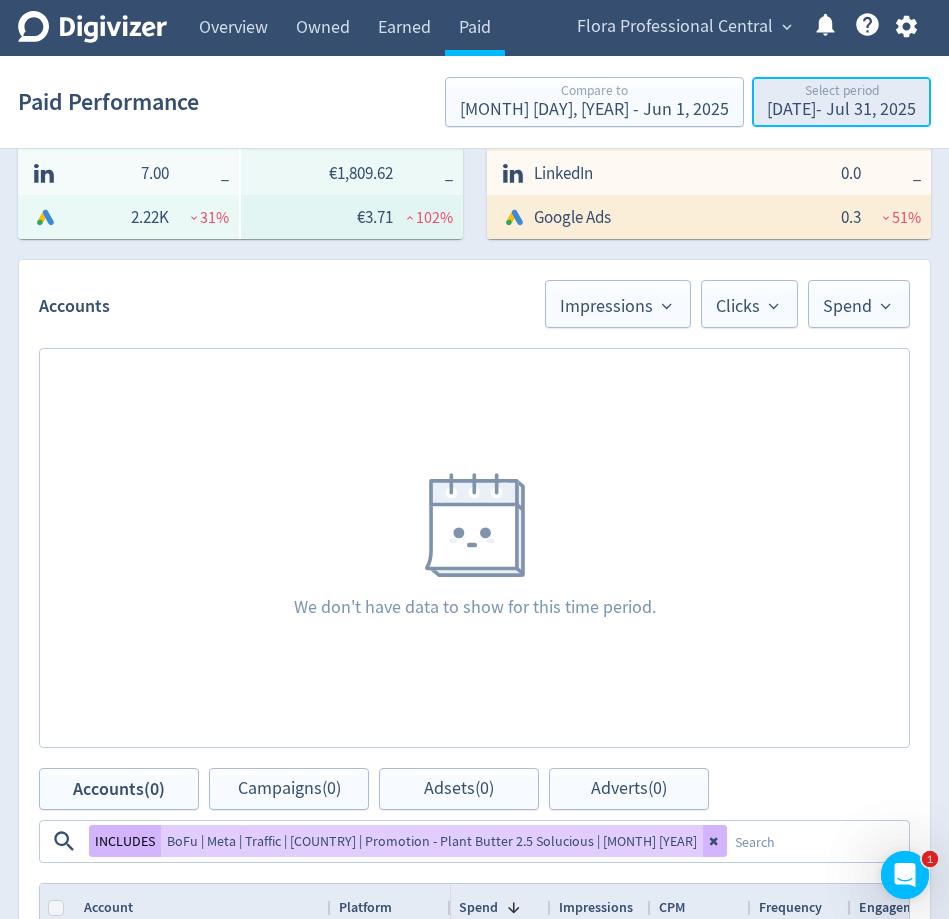 click on "Select period" at bounding box center [841, 92] 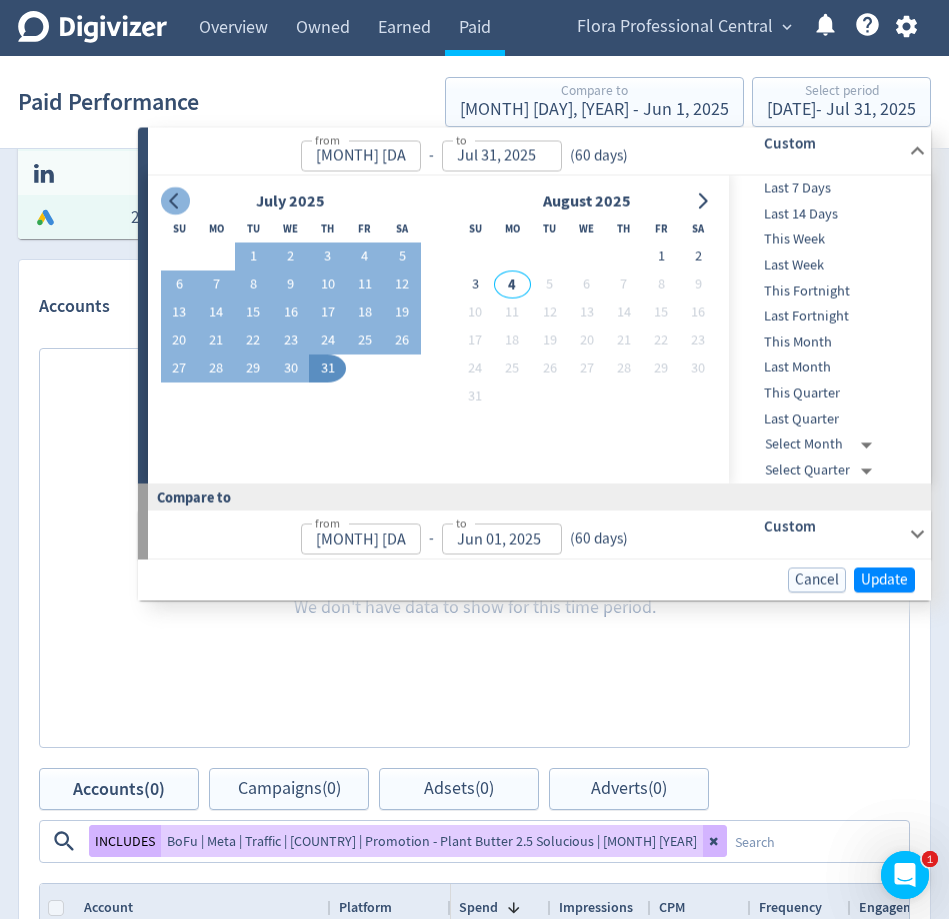 click at bounding box center (175, 201) 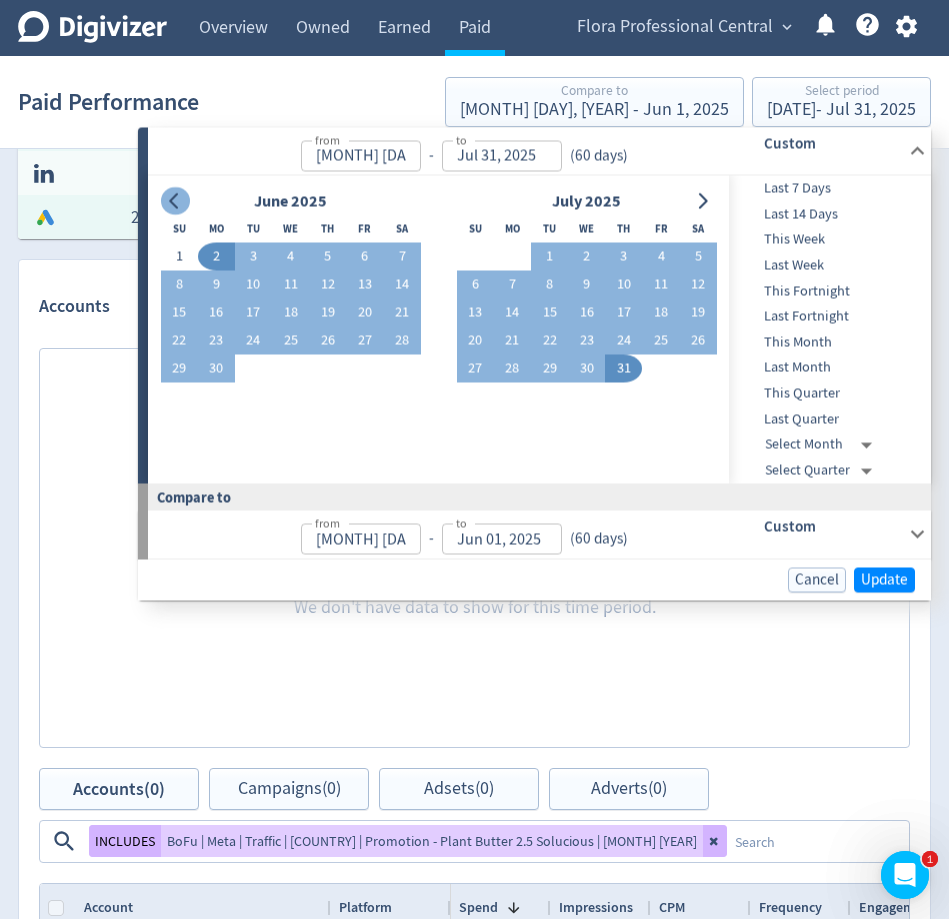click at bounding box center [175, 201] 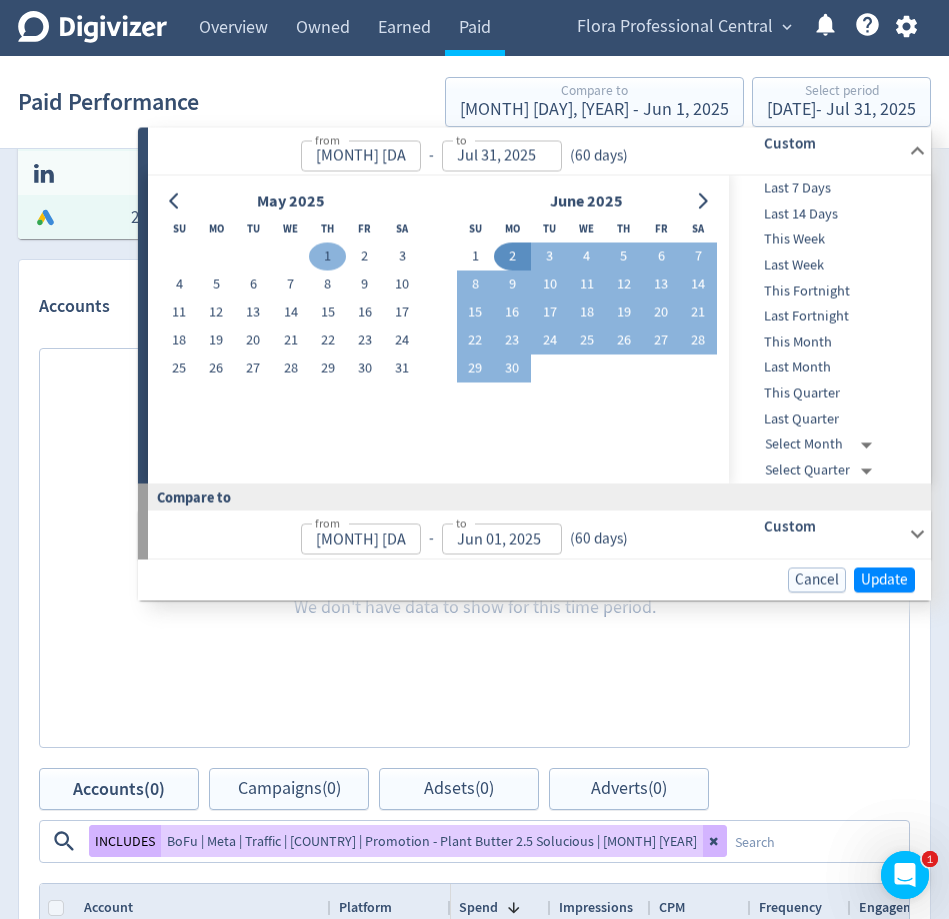 click on "1" at bounding box center [327, 257] 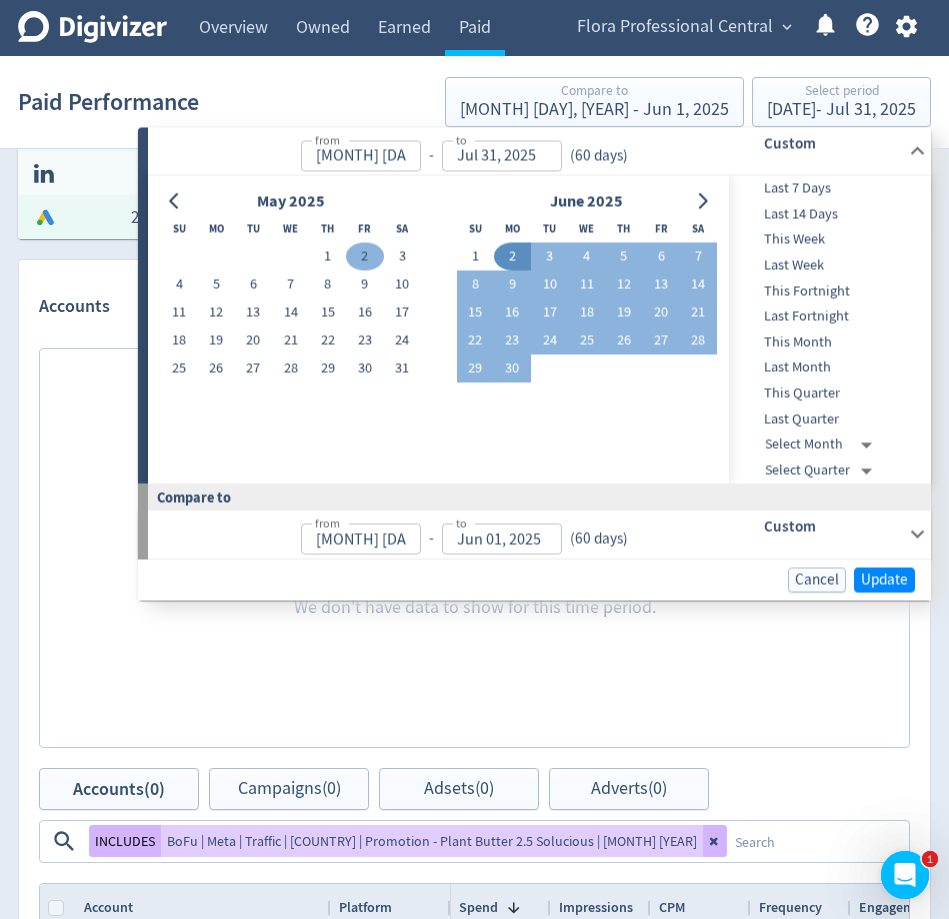 type on "[MONTH] [DAY], [YEAR]" 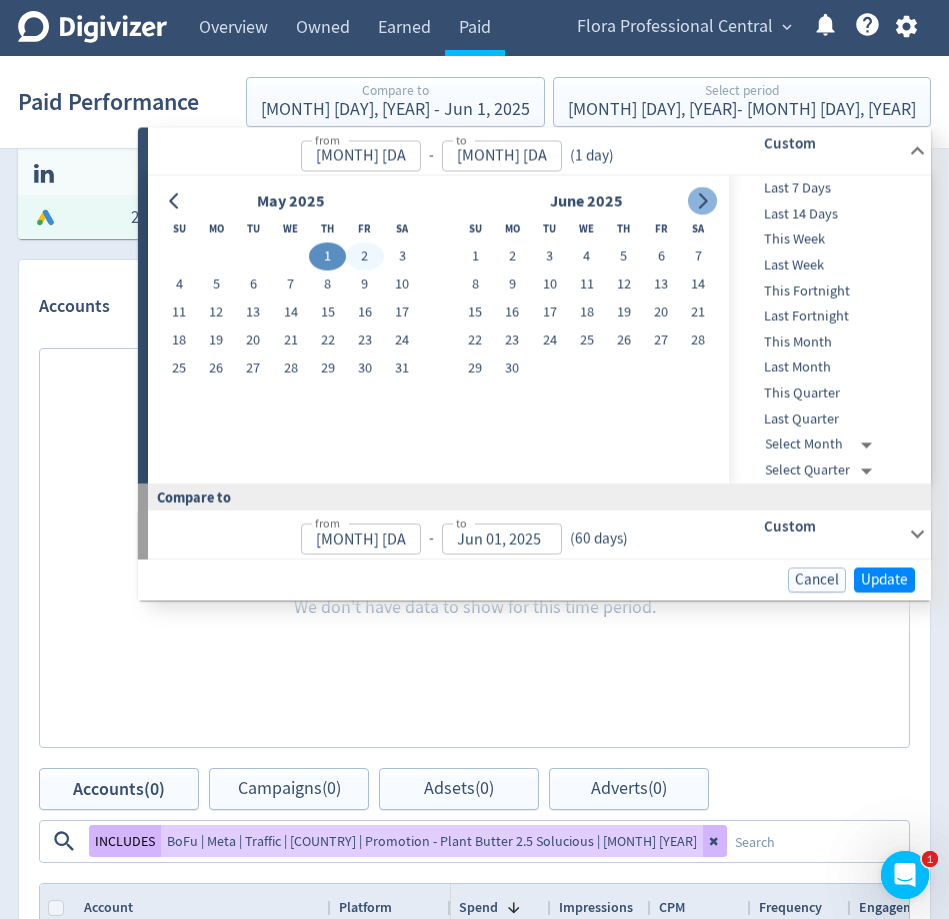 click at bounding box center (702, 201) 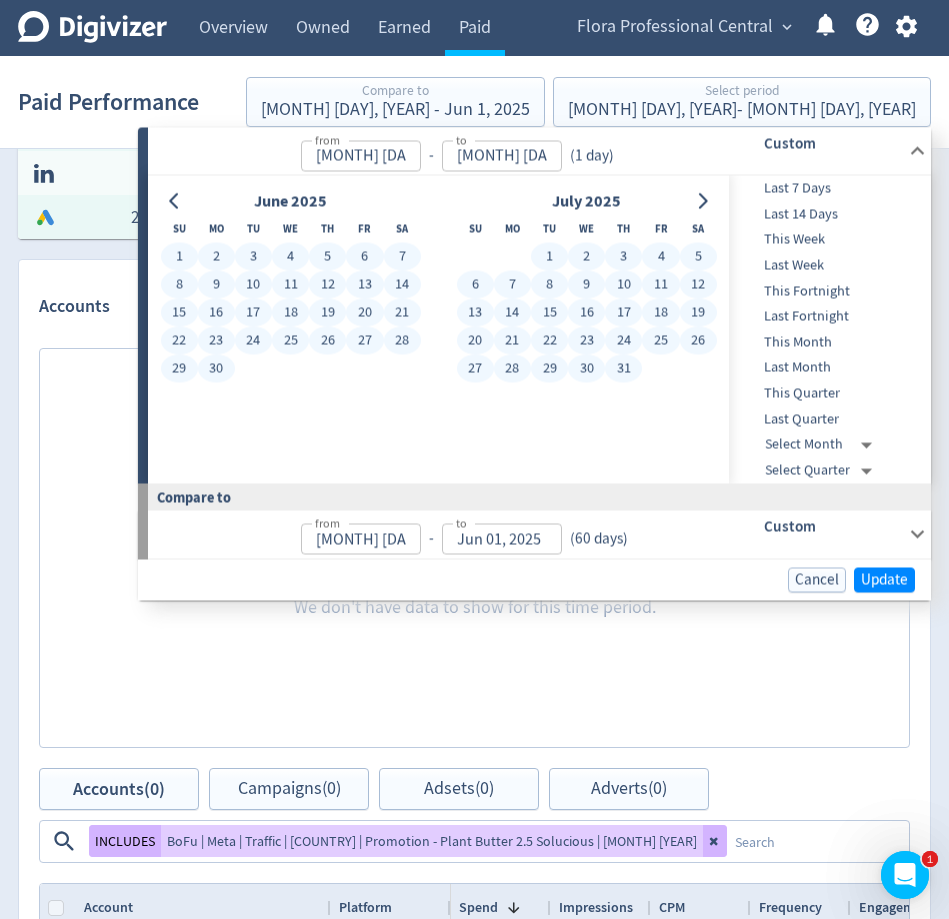 click on "31" at bounding box center (623, 369) 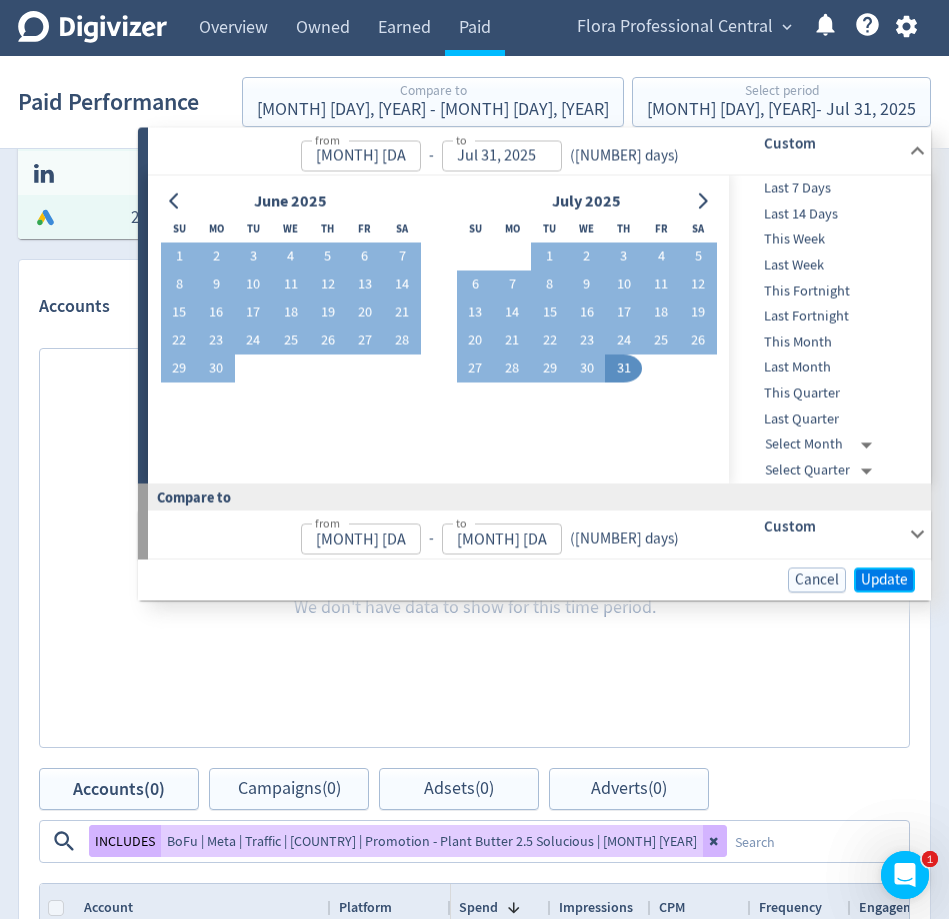 click on "Update" at bounding box center [884, 579] 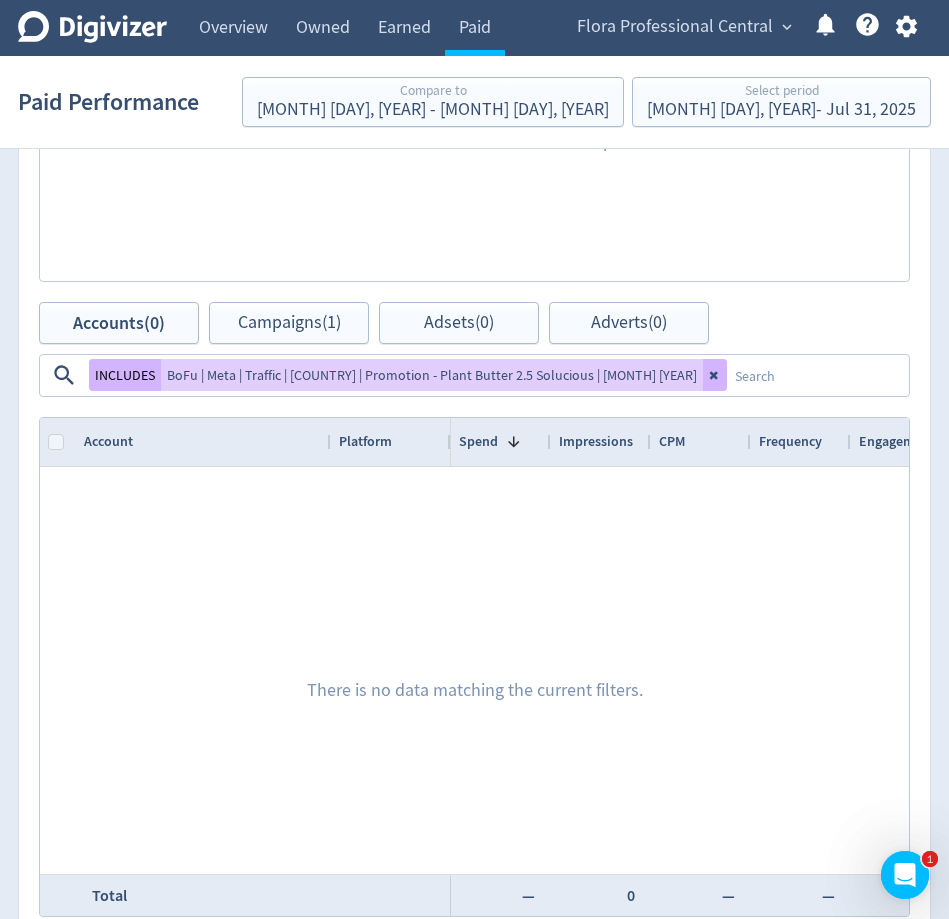 scroll, scrollTop: 1203, scrollLeft: 0, axis: vertical 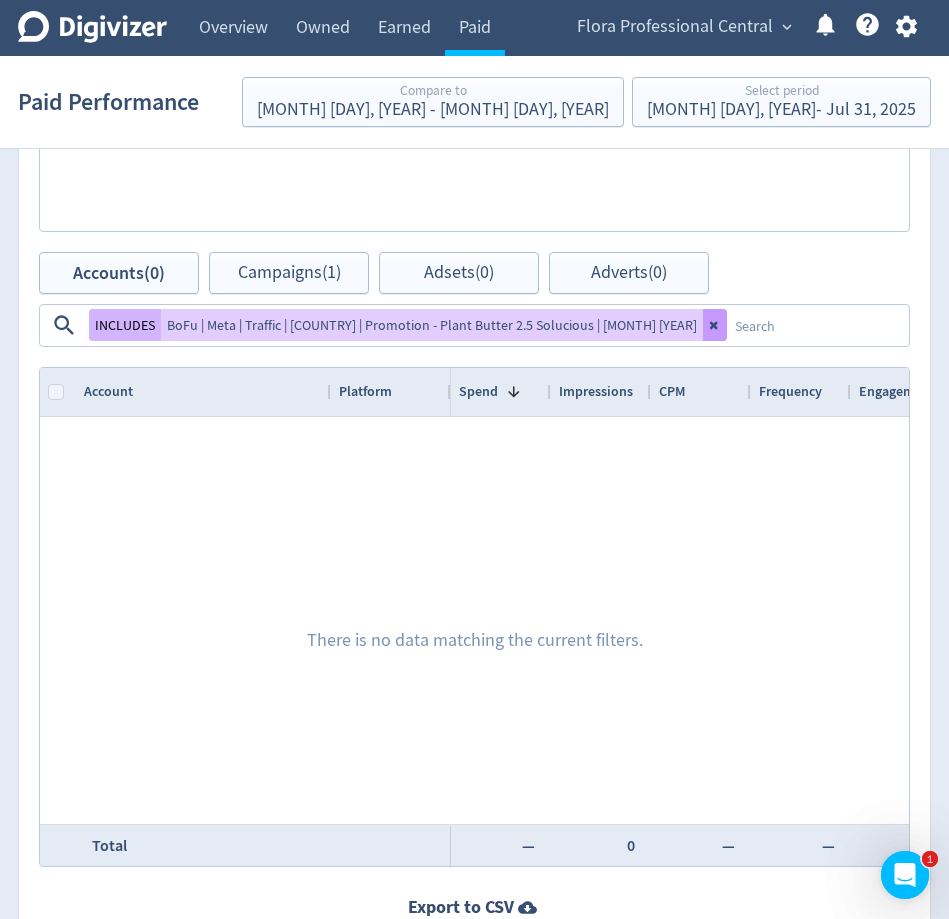 click 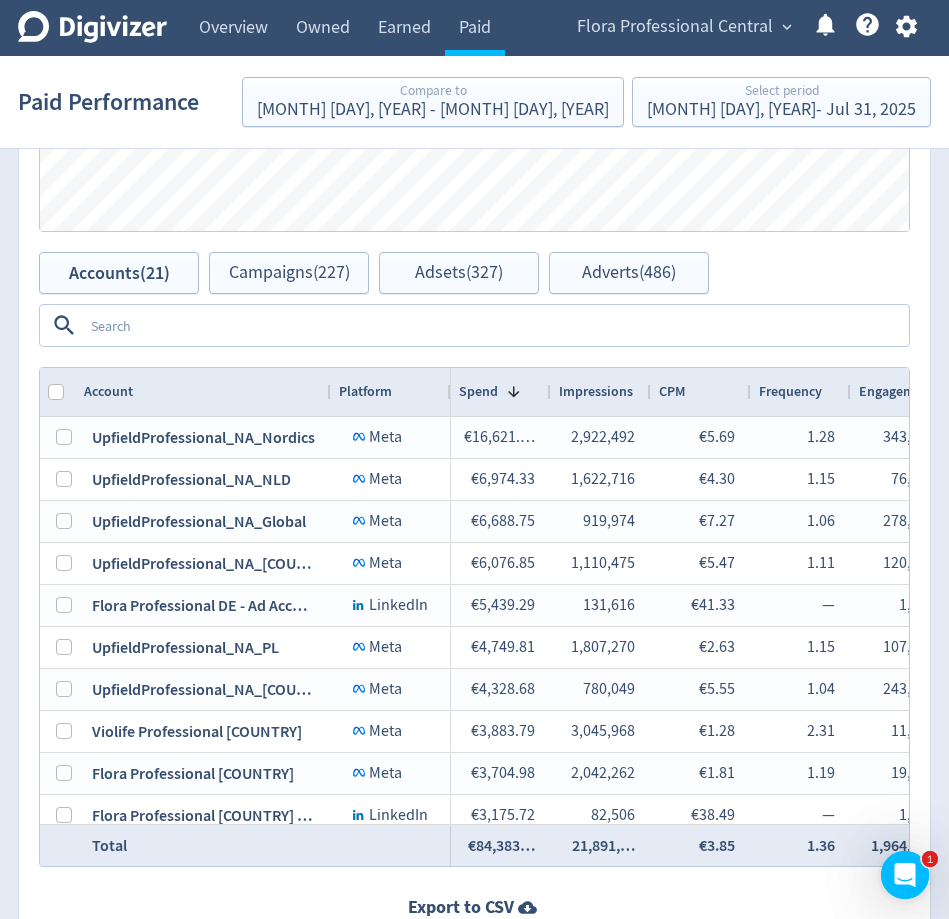 click at bounding box center [495, 325] 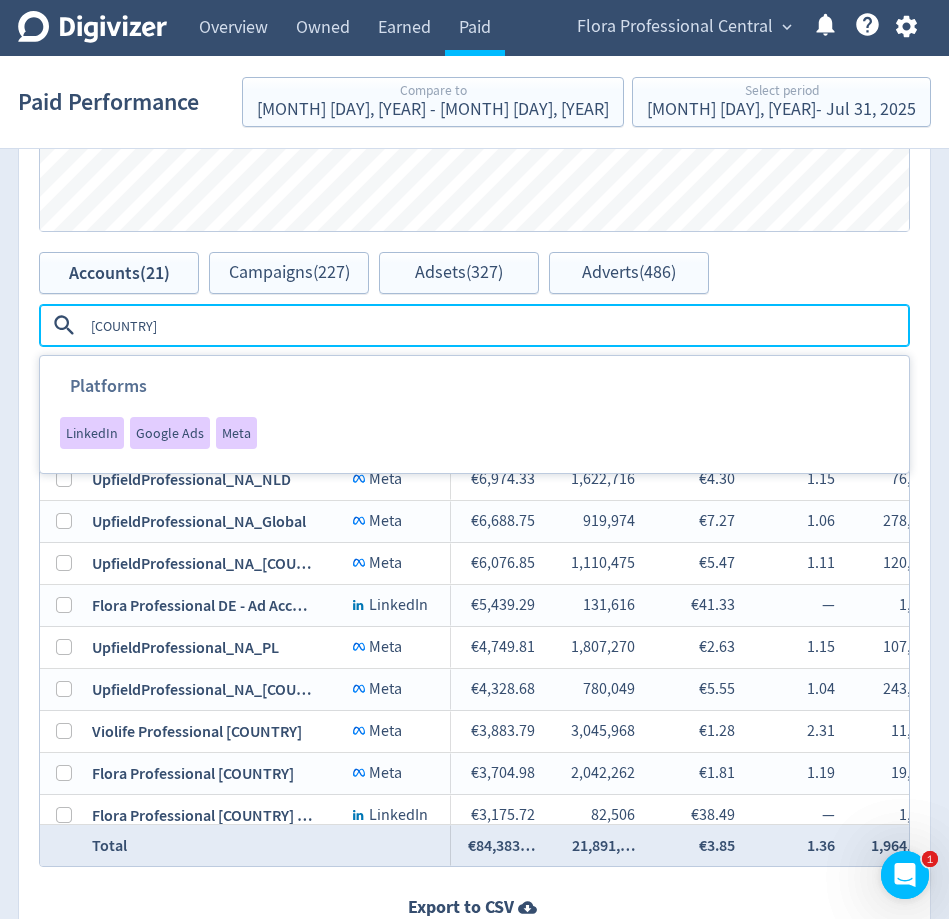type on "belgium" 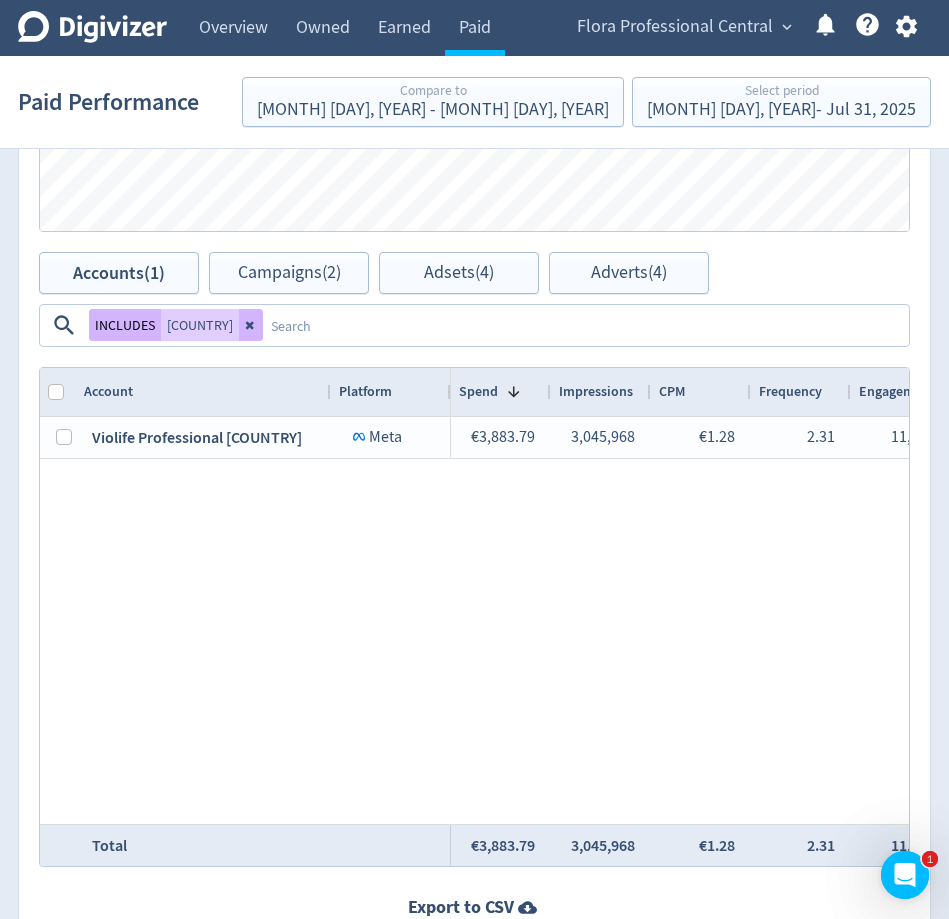 scroll, scrollTop: 0, scrollLeft: 31, axis: horizontal 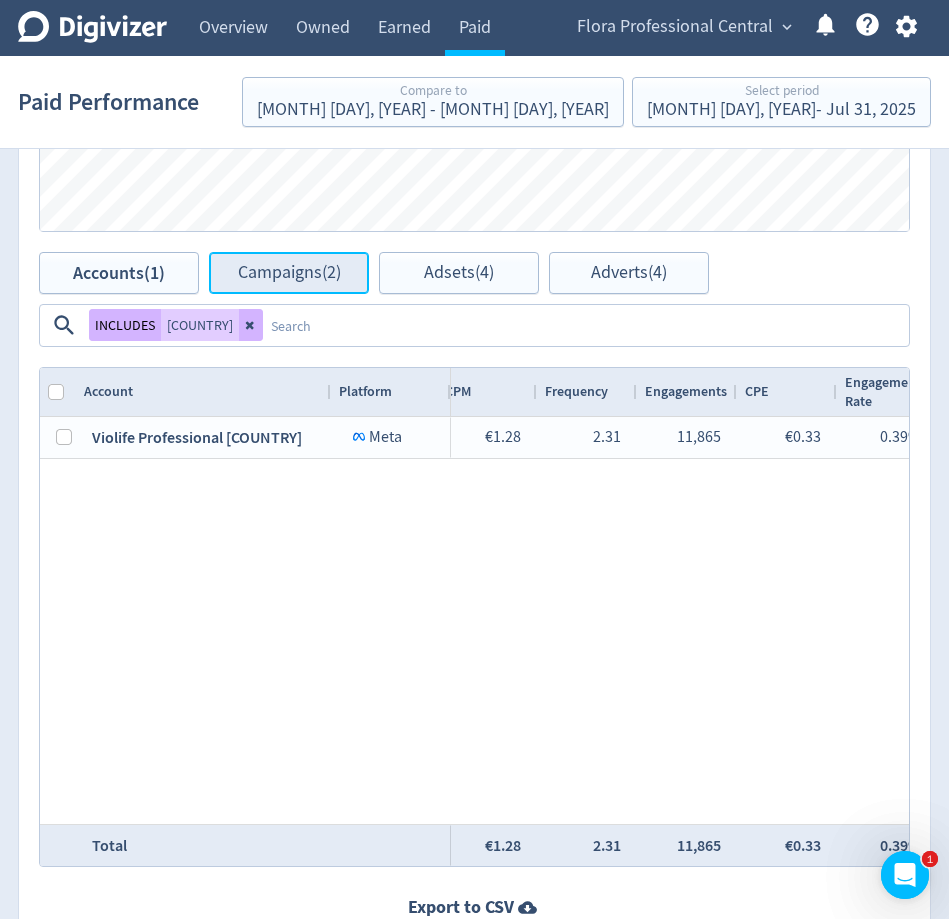 click on "Campaigns  (2)" at bounding box center [289, 273] 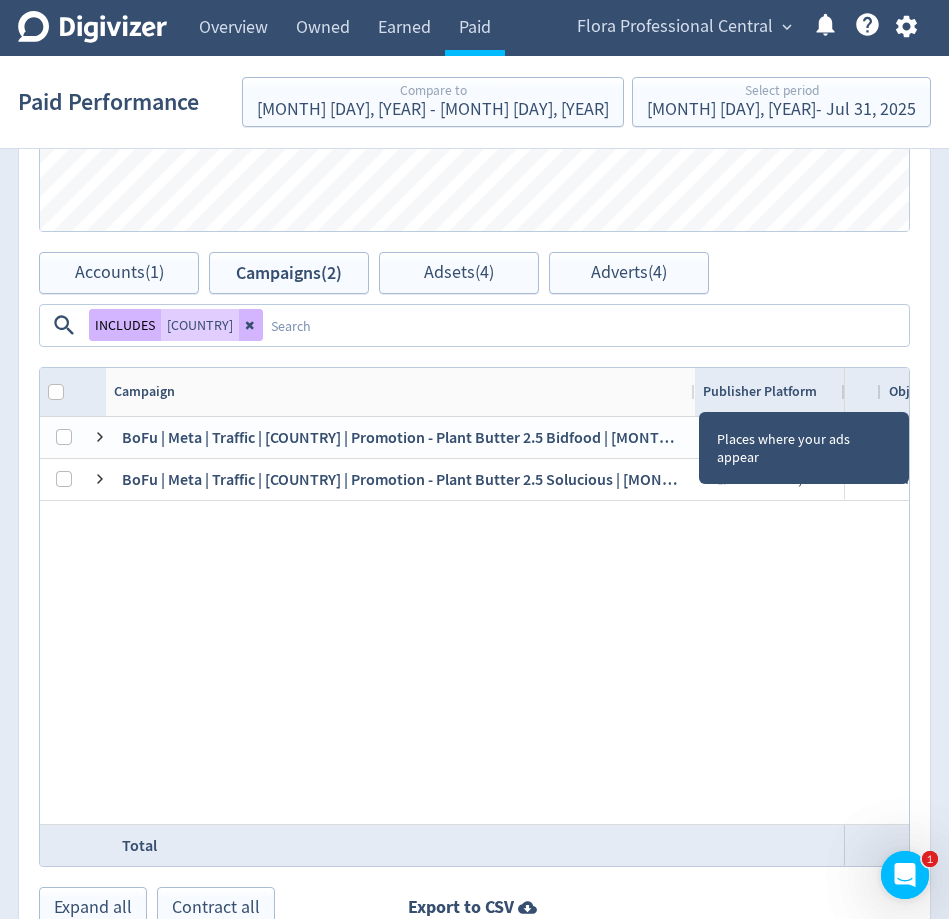 drag, startPoint x: 327, startPoint y: 391, endPoint x: 730, endPoint y: 390, distance: 403.00125 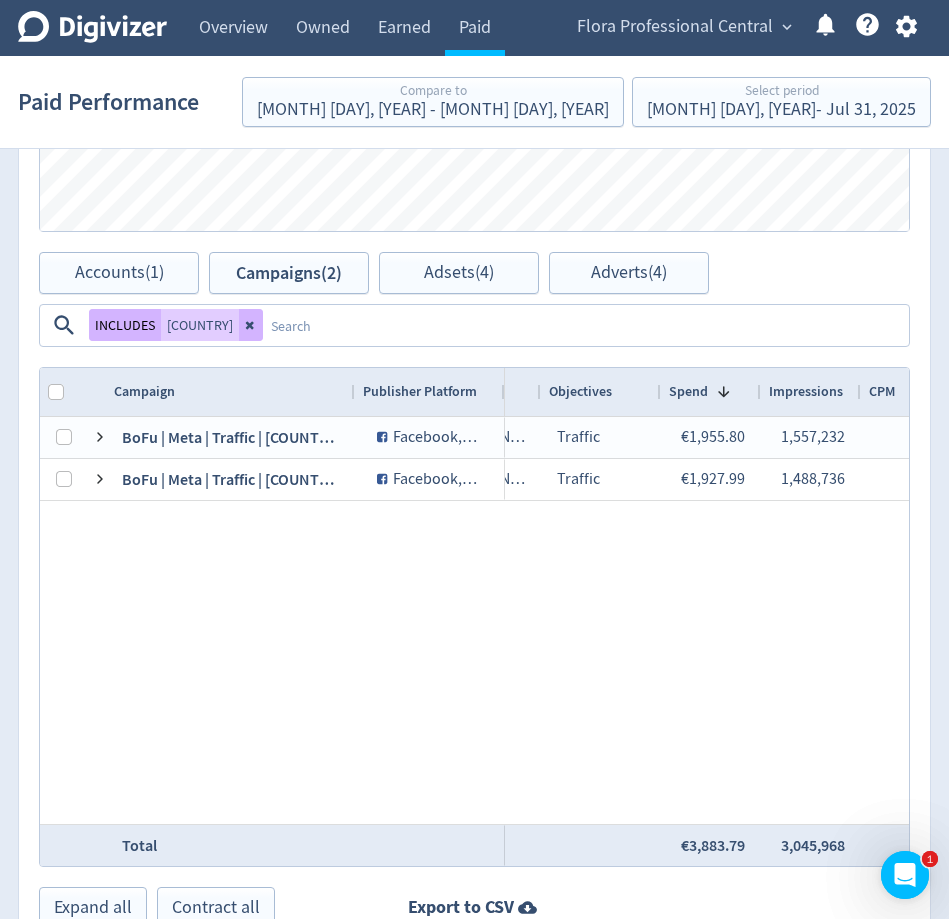 drag, startPoint x: 681, startPoint y: 393, endPoint x: 351, endPoint y: 399, distance: 330.05453 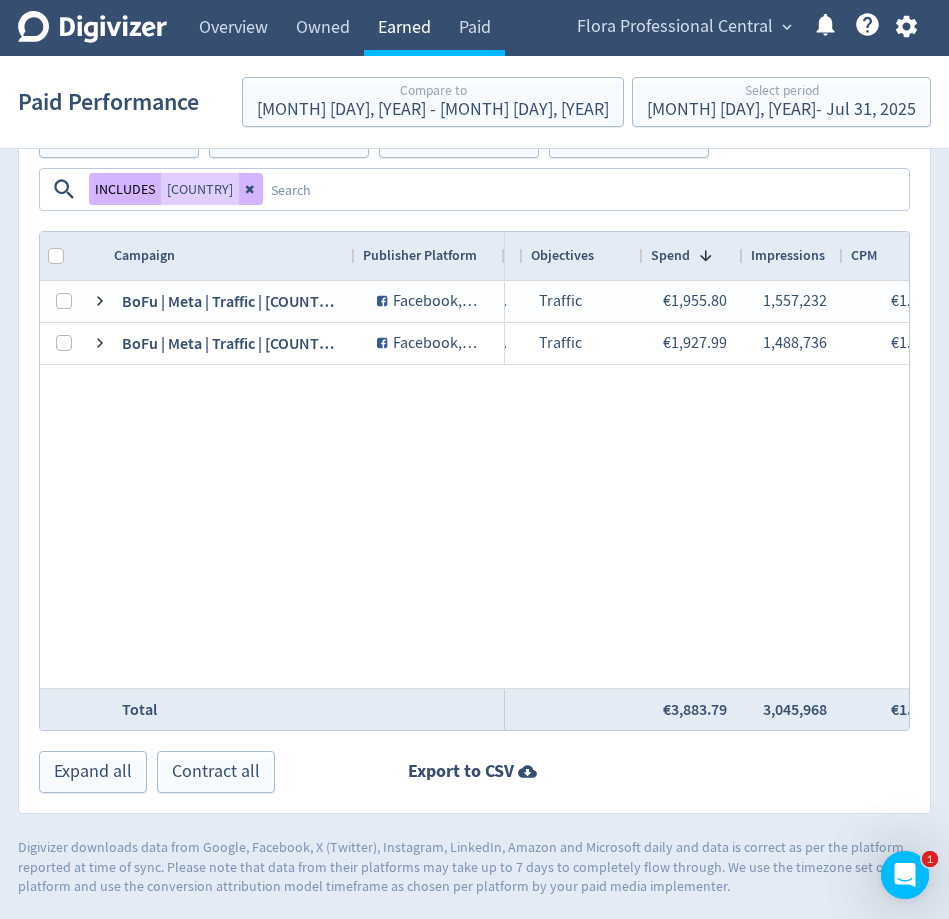 drag, startPoint x: 239, startPoint y: 191, endPoint x: 445, endPoint y: 48, distance: 250.76881 